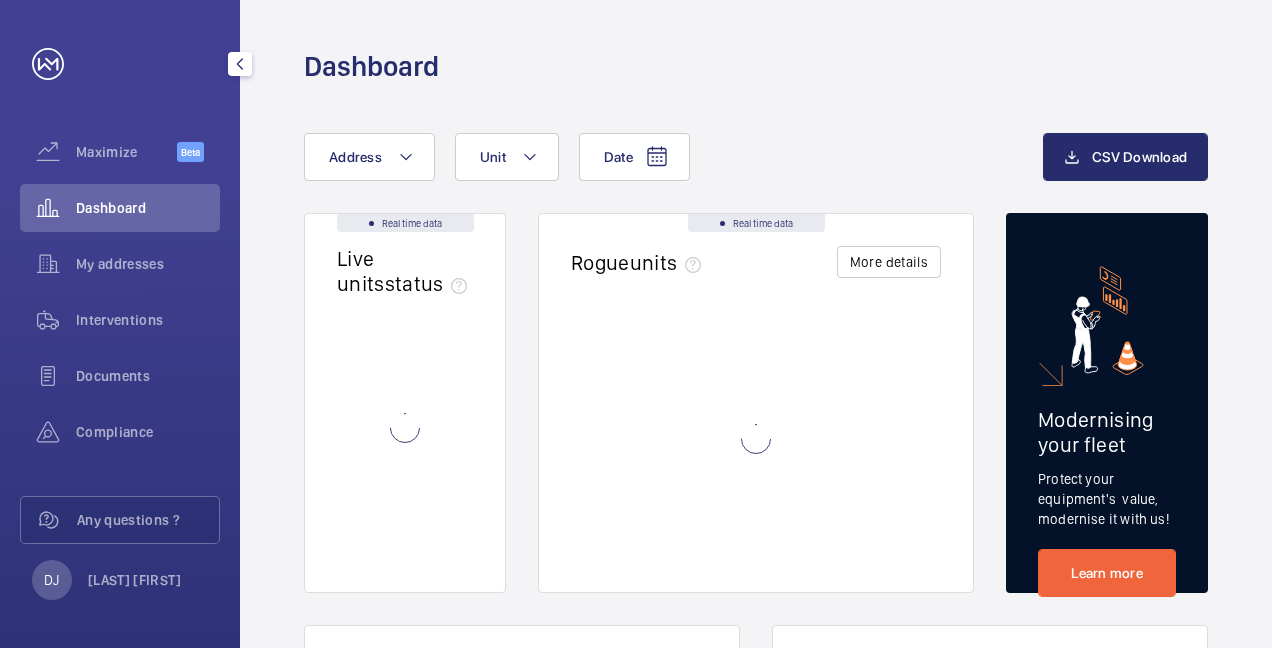 scroll, scrollTop: 0, scrollLeft: 0, axis: both 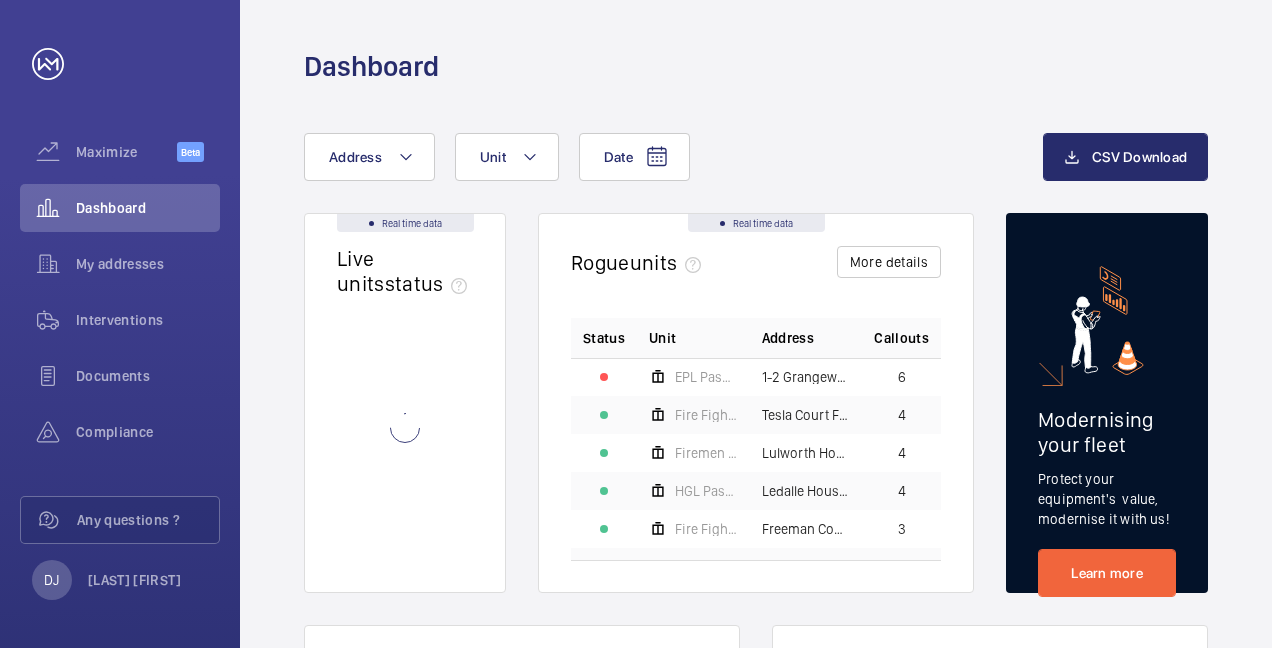 click 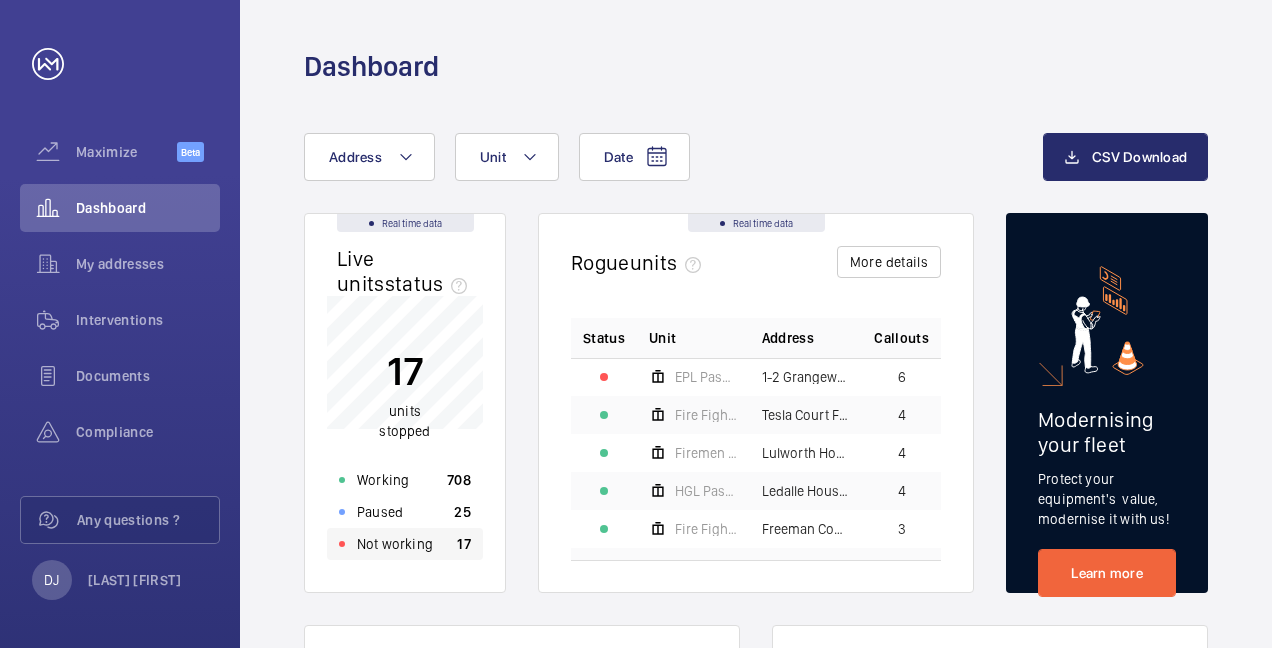 click on "Not working" 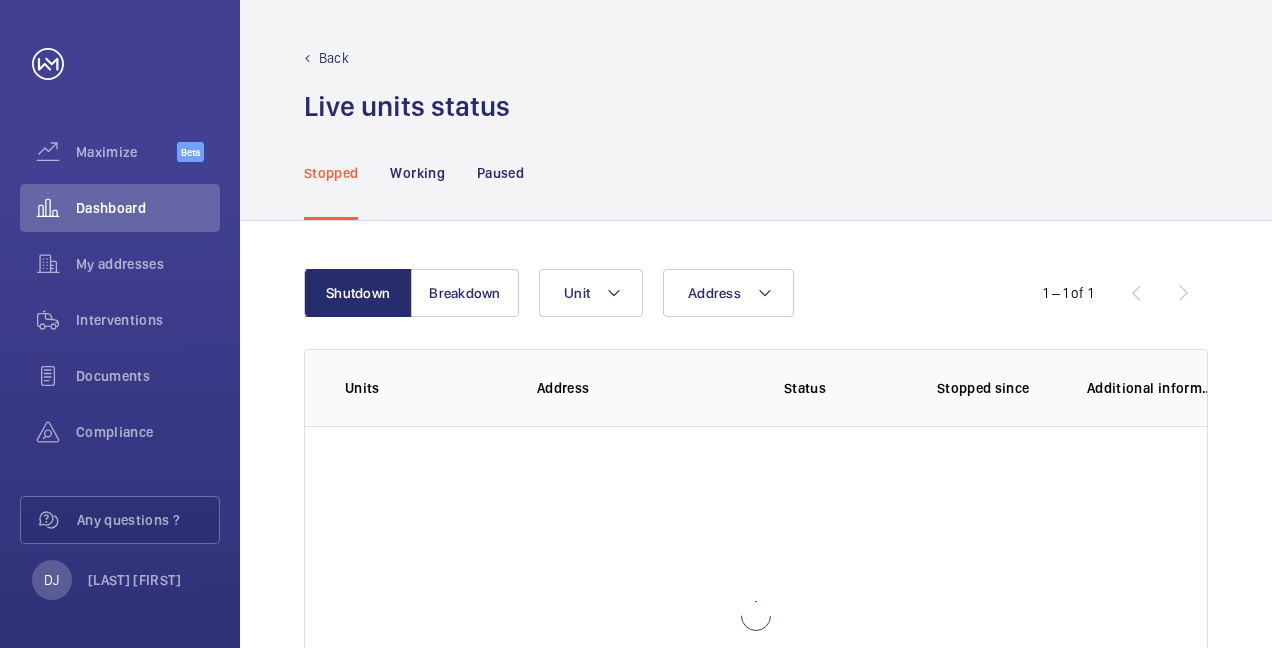 click on "Shutdown Breakdown Address Unit  1 – 1 of 1  Units Address Status Stopped since Additional information" 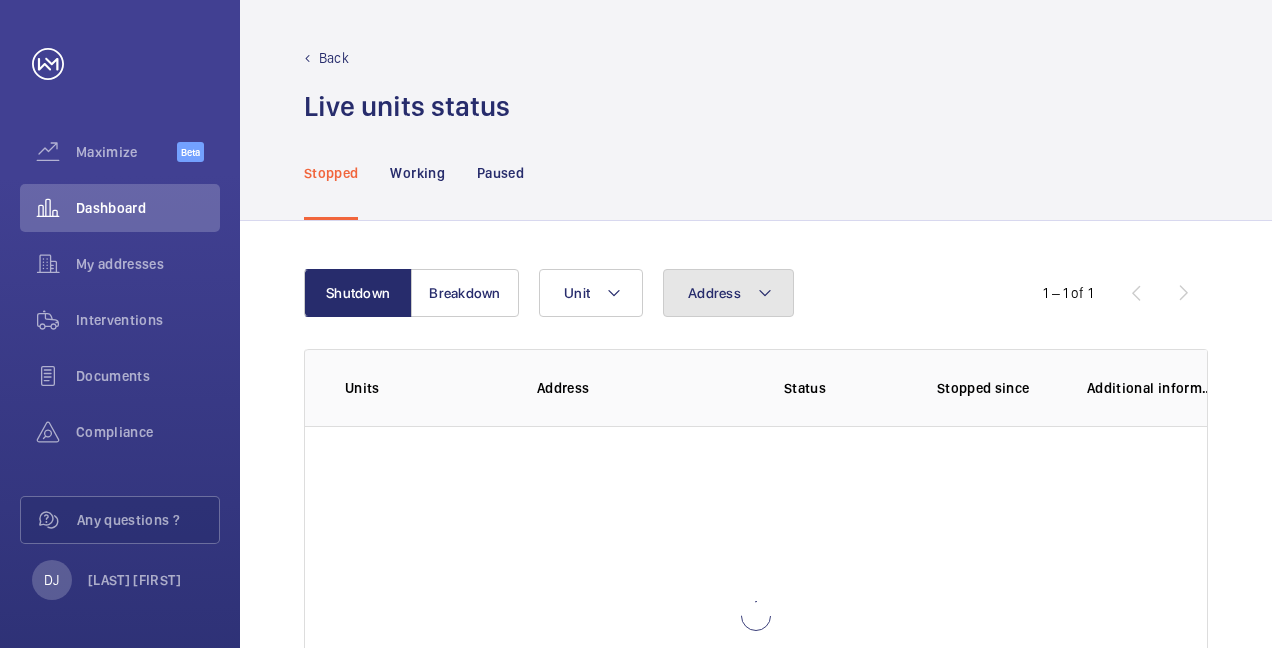 click on "Address" 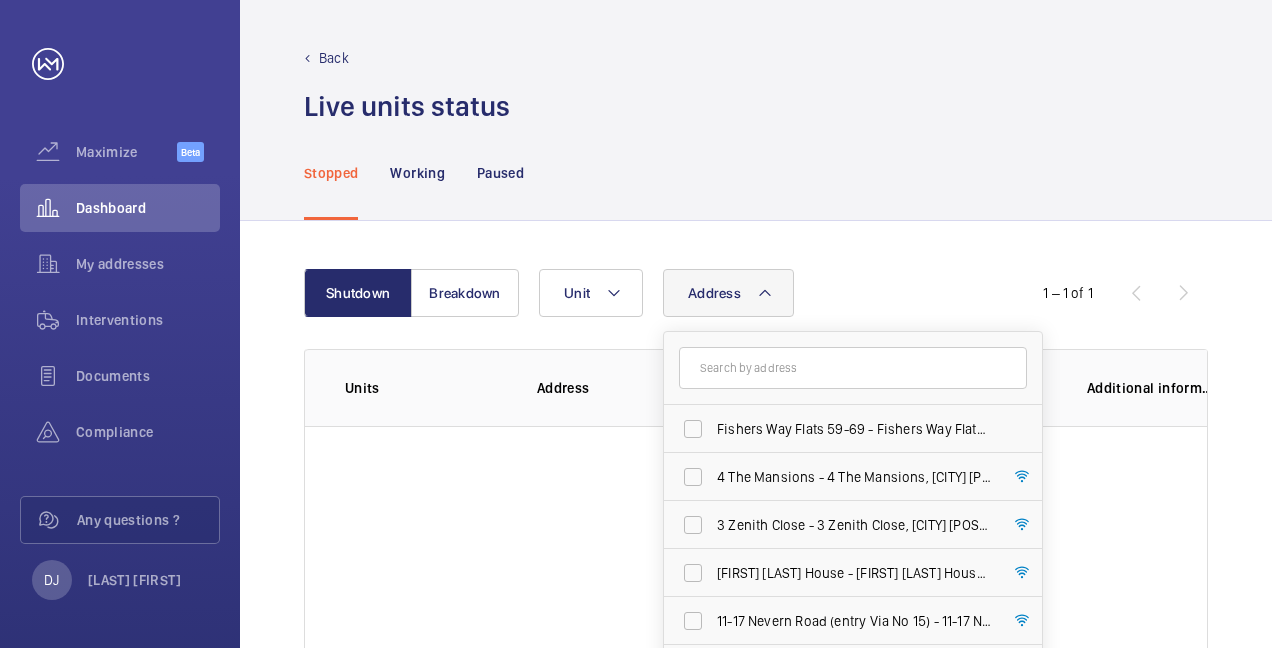 drag, startPoint x: 746, startPoint y: 367, endPoint x: 733, endPoint y: 354, distance: 18.384777 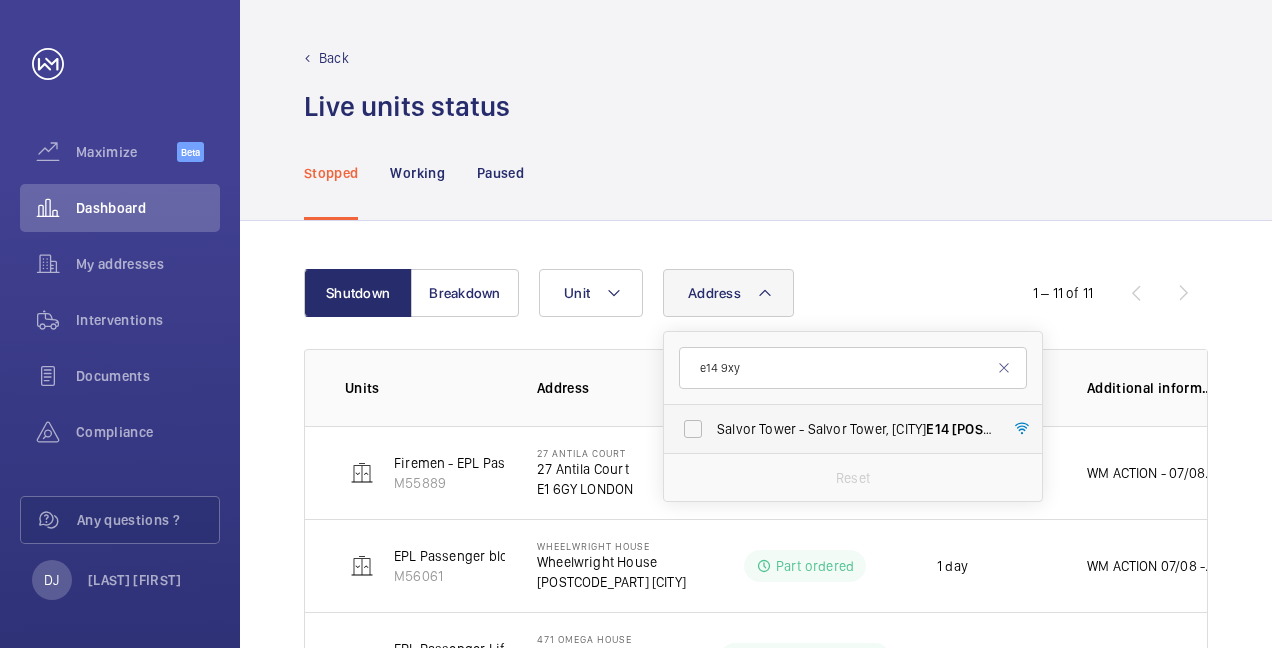 type on "e14 9xy" 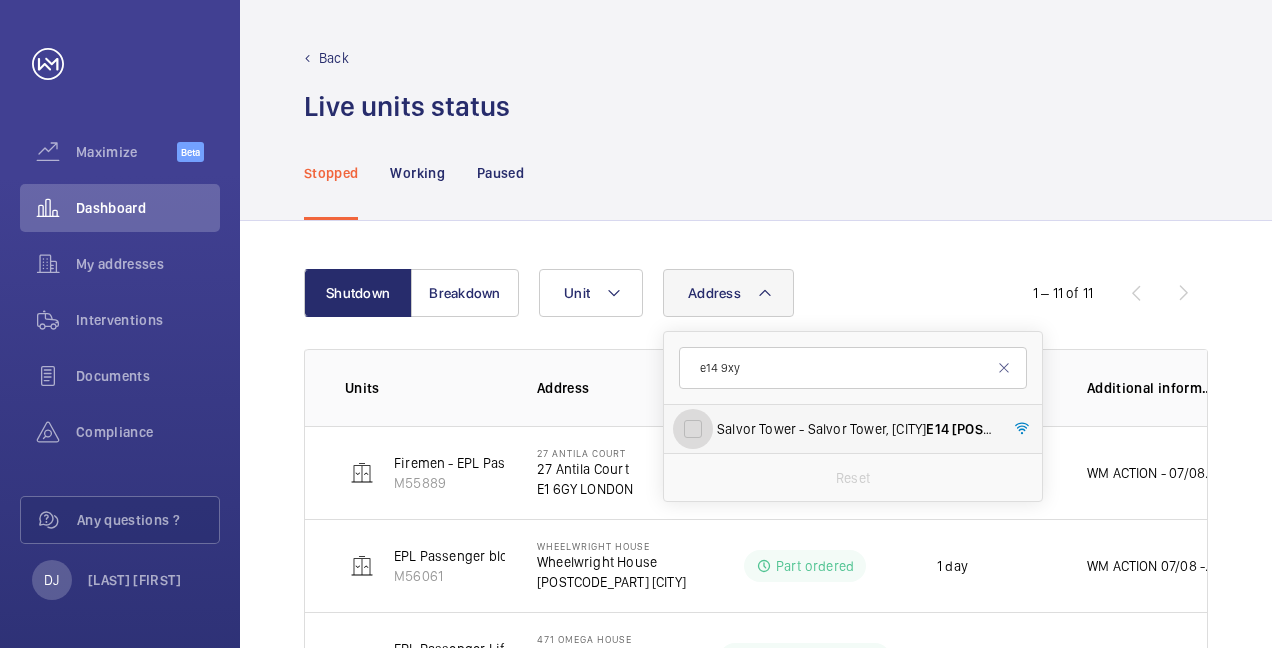 click on "Salvor Tower - Salvor Tower, [CITY]  E14   9XY" at bounding box center [693, 429] 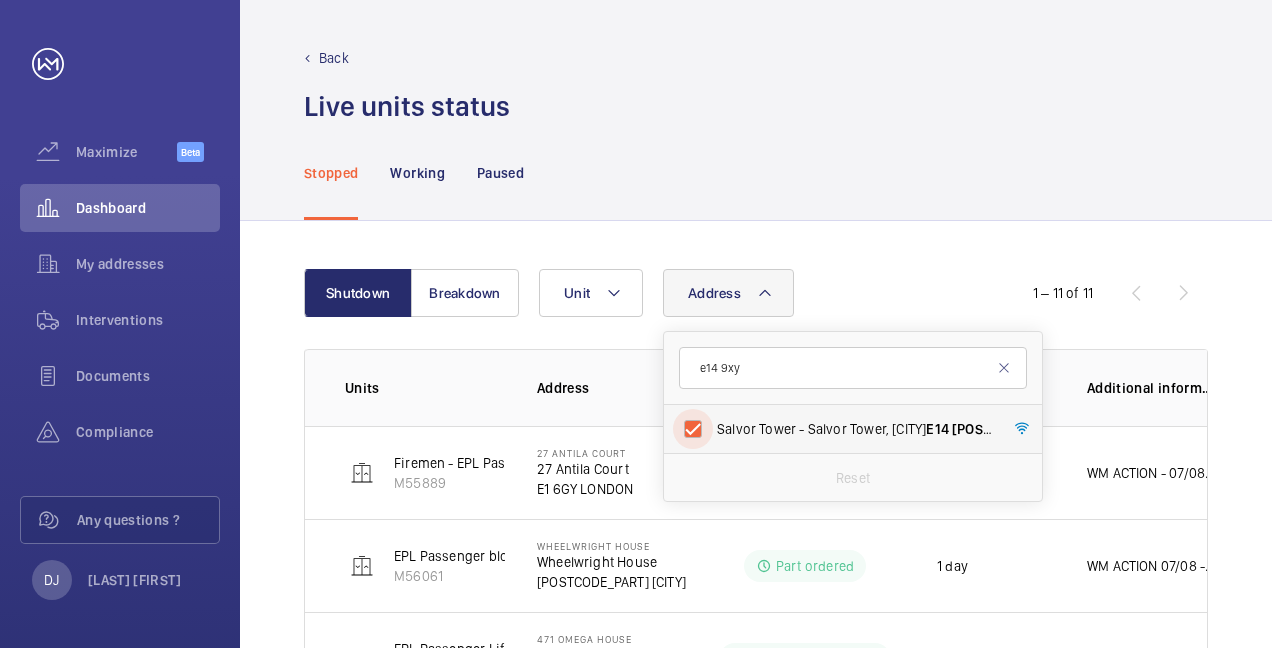 checkbox on "true" 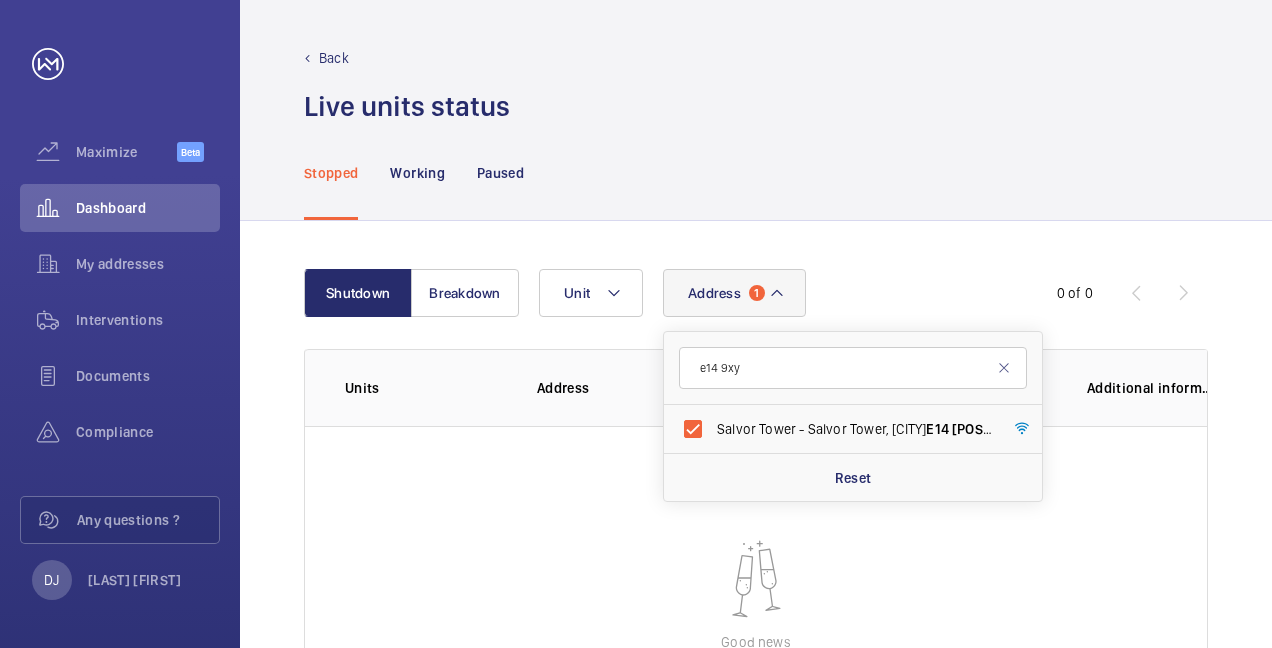 drag, startPoint x: 917, startPoint y: 182, endPoint x: 620, endPoint y: 240, distance: 302.61032 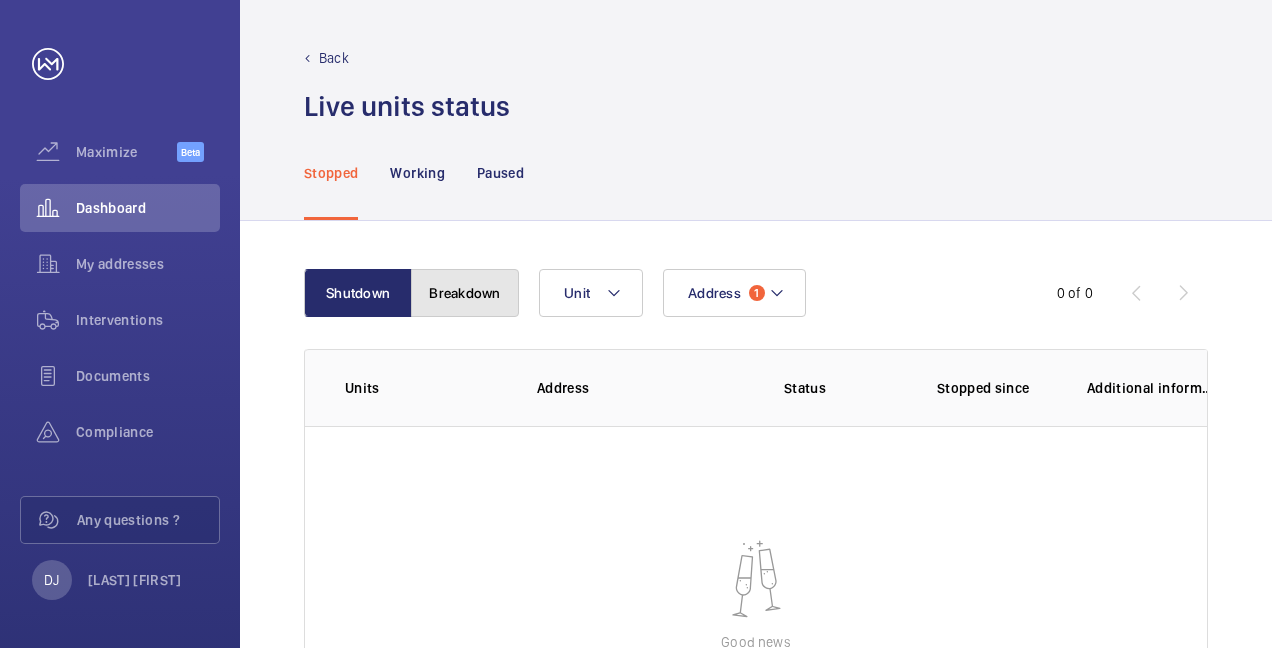 click on "Breakdown" 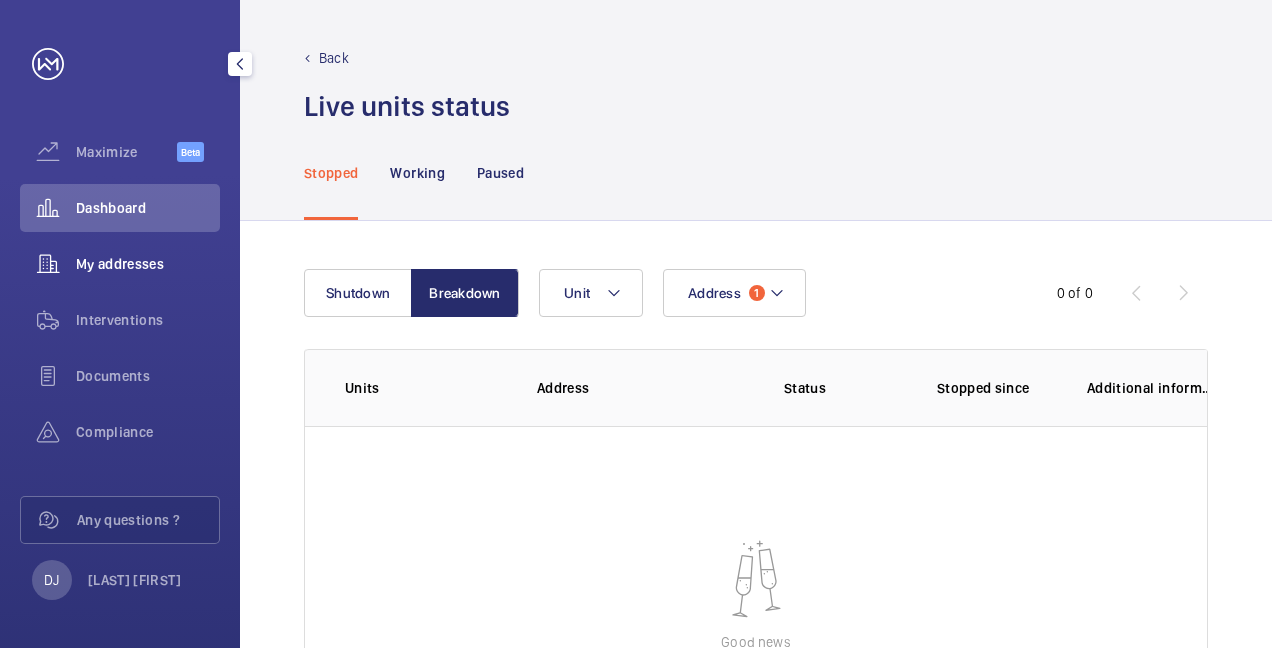 click on "My addresses" 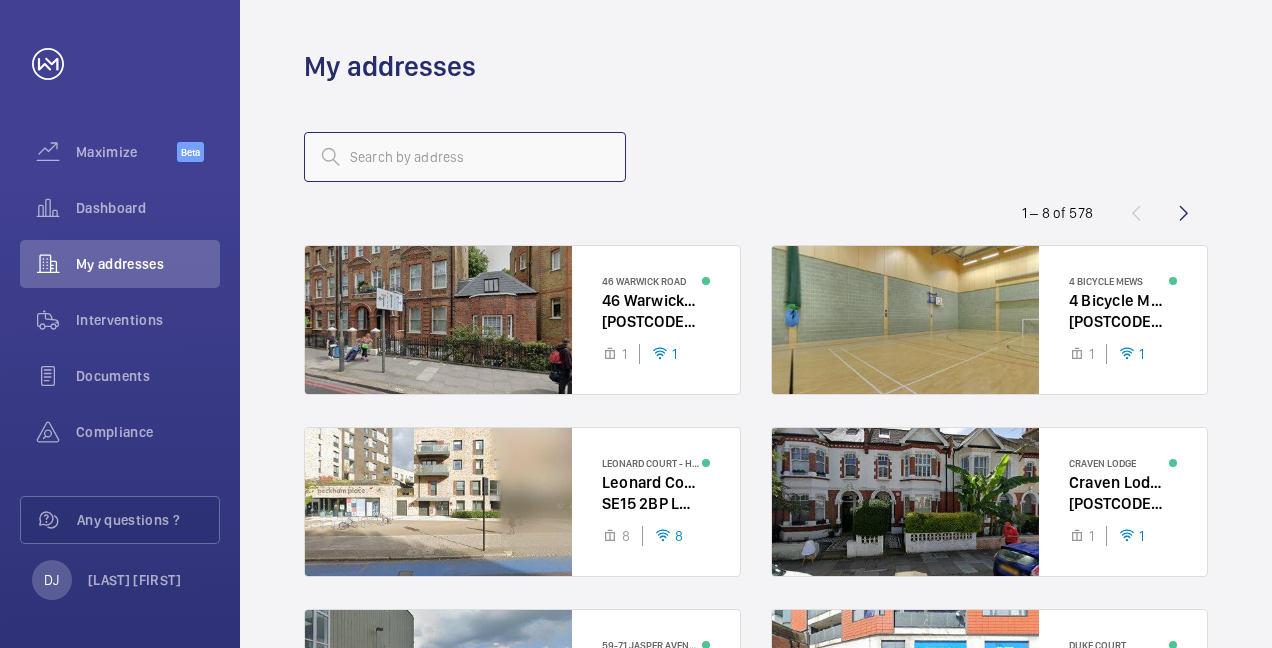 drag, startPoint x: 459, startPoint y: 156, endPoint x: 473, endPoint y: 155, distance: 14.035668 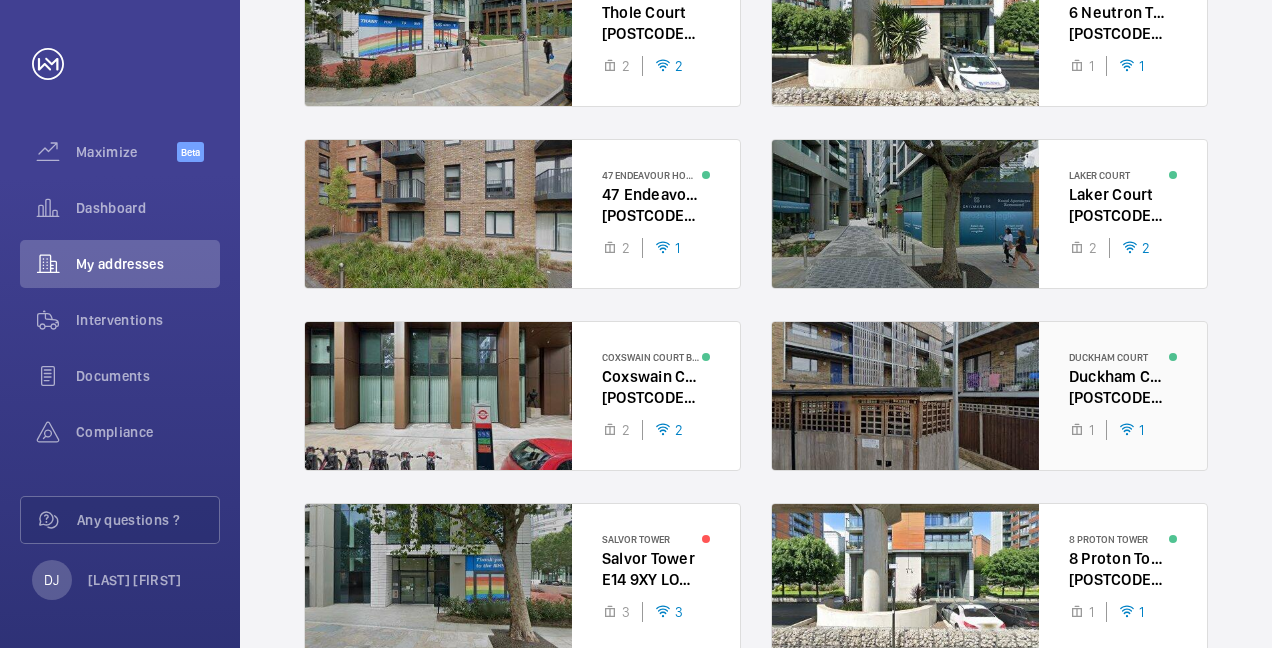 scroll, scrollTop: 393, scrollLeft: 0, axis: vertical 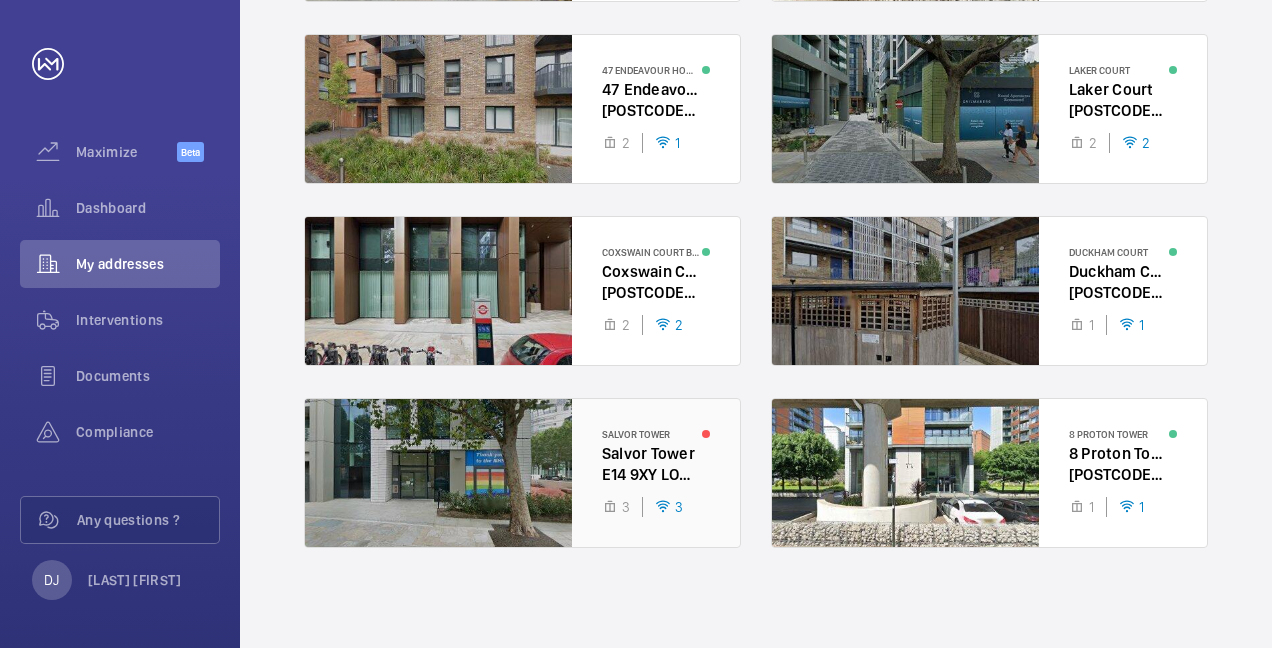 type on "e14 9xy" 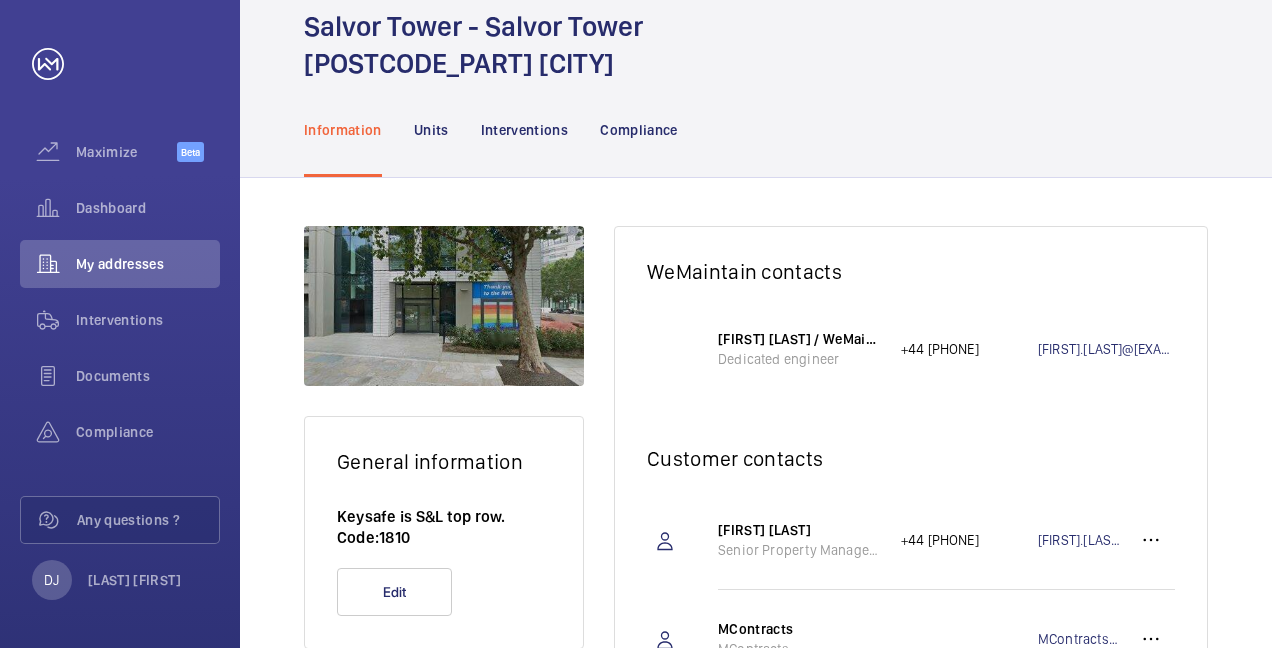 scroll, scrollTop: 0, scrollLeft: 0, axis: both 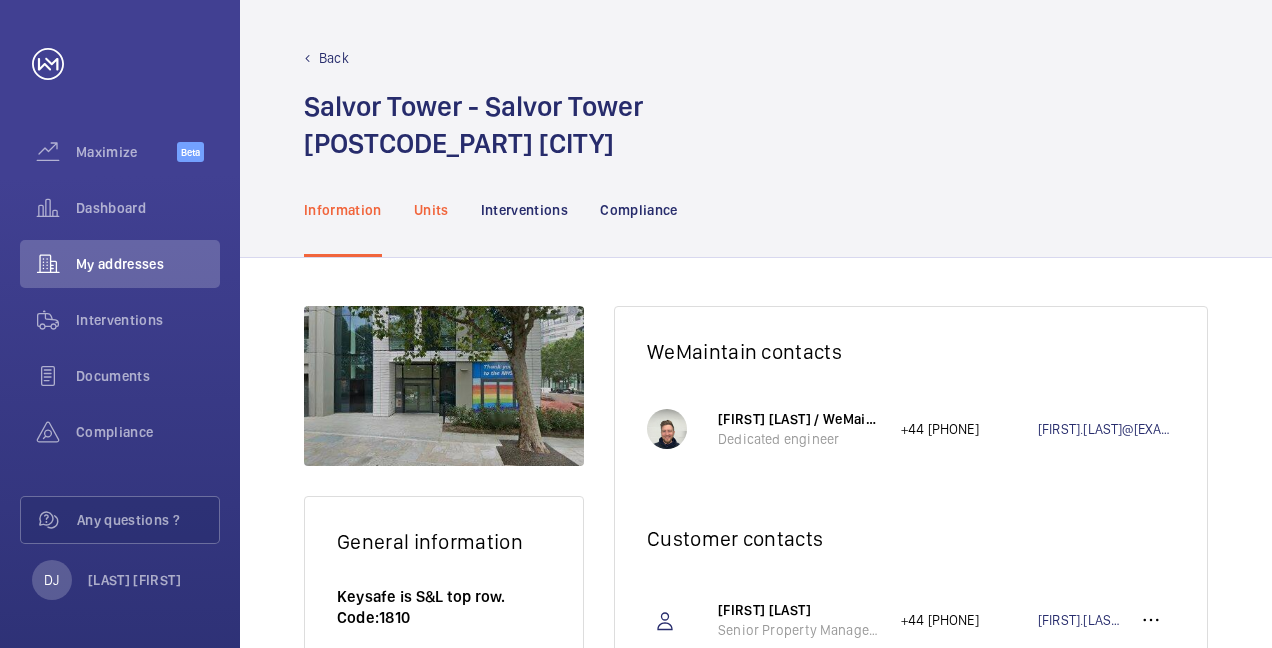 click on "Units" 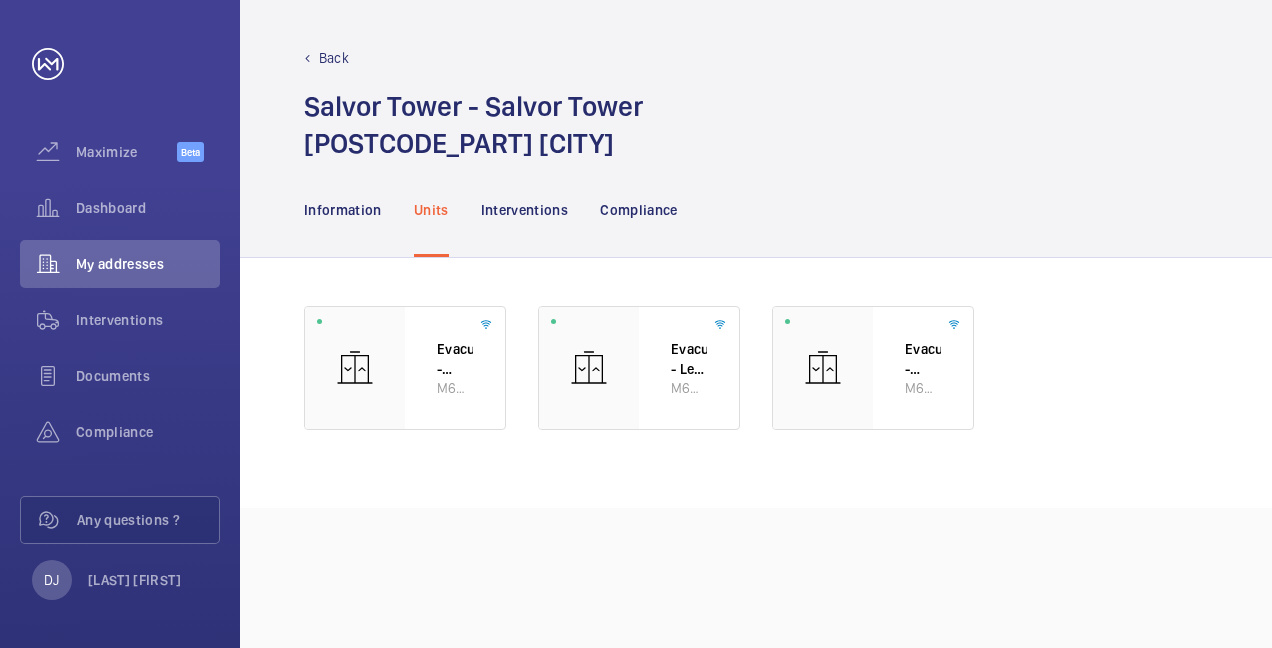 click on "Information Units Interventions Compliance" 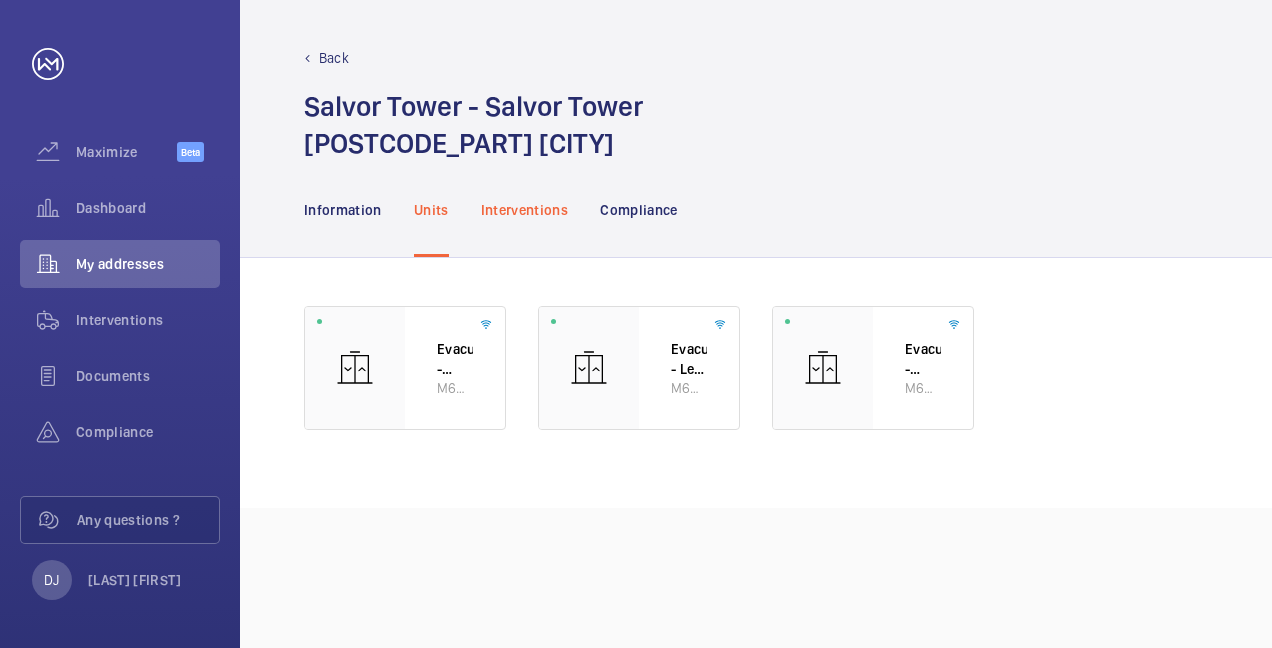 click on "Interventions" 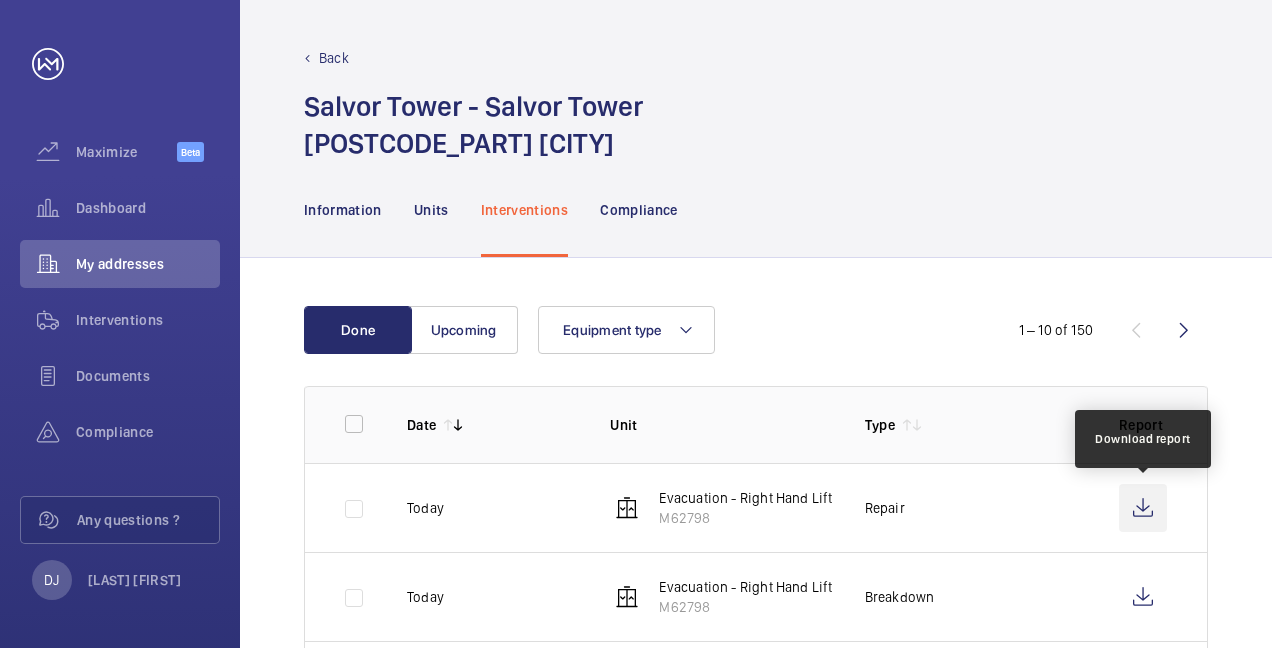 click 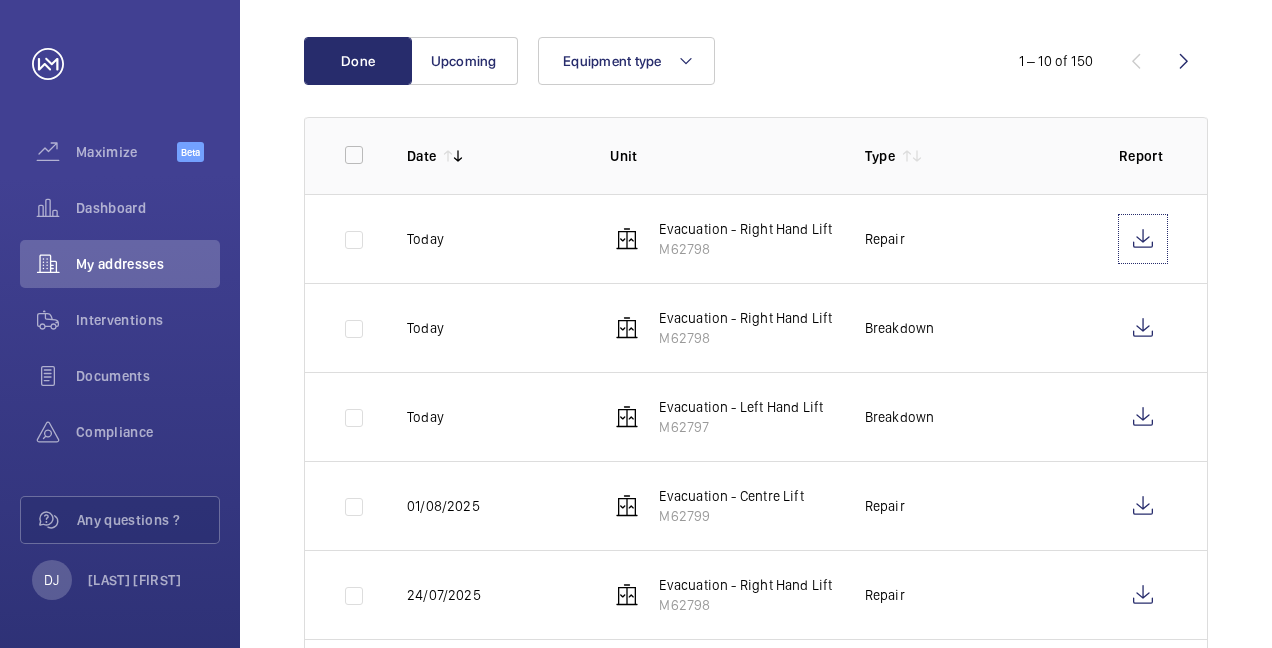 scroll, scrollTop: 300, scrollLeft: 0, axis: vertical 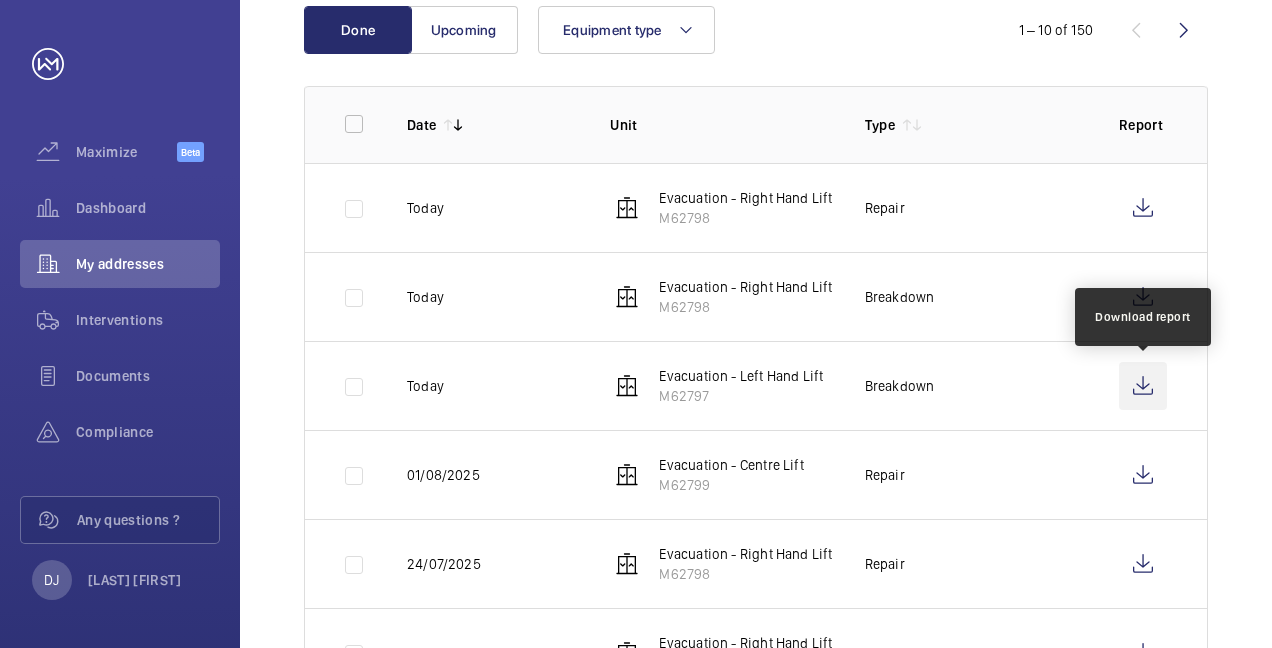 click 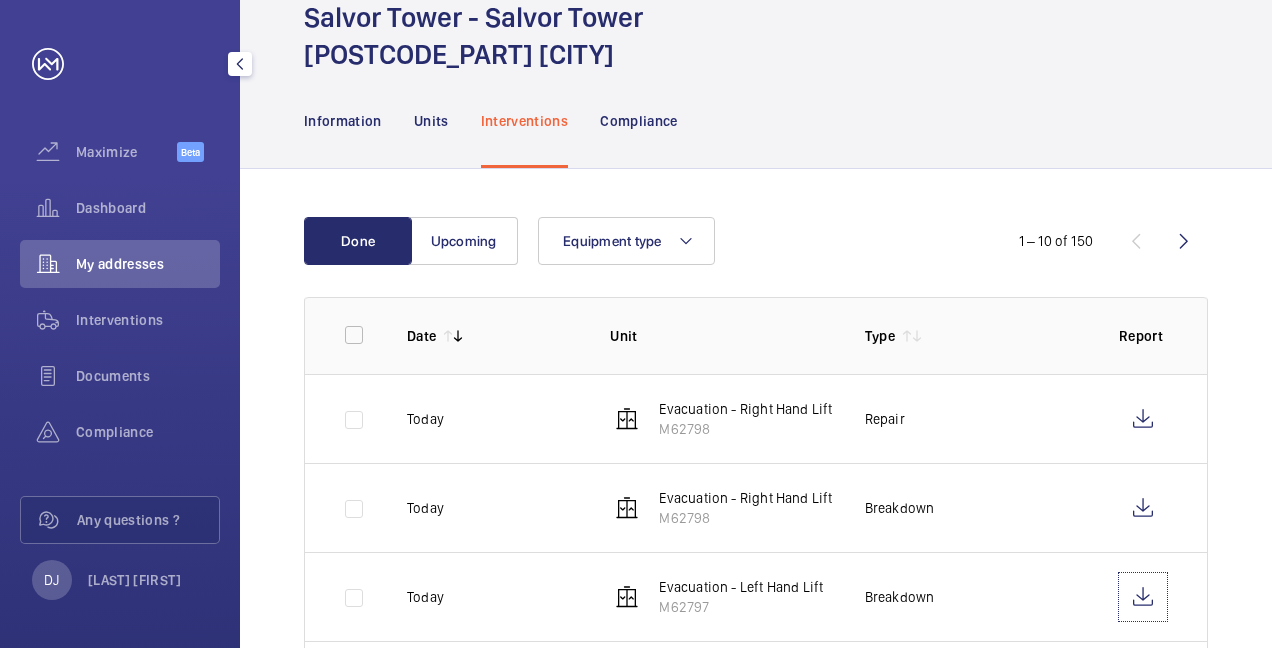 scroll, scrollTop: 0, scrollLeft: 0, axis: both 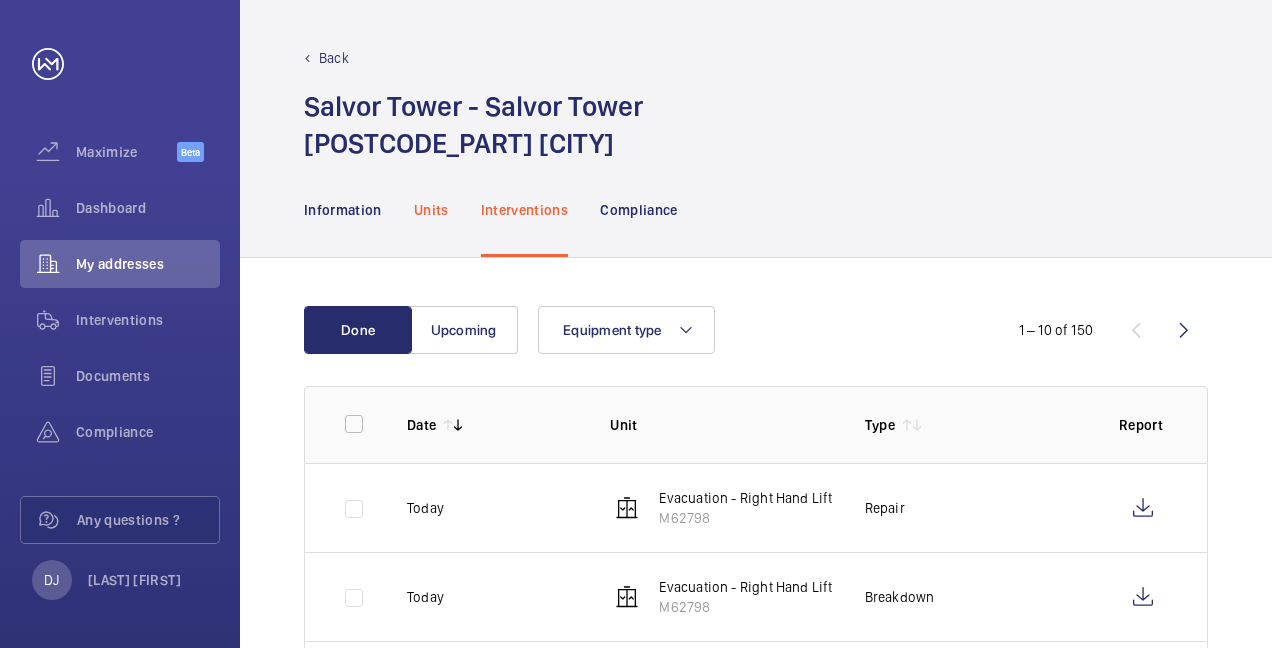 click on "Units" 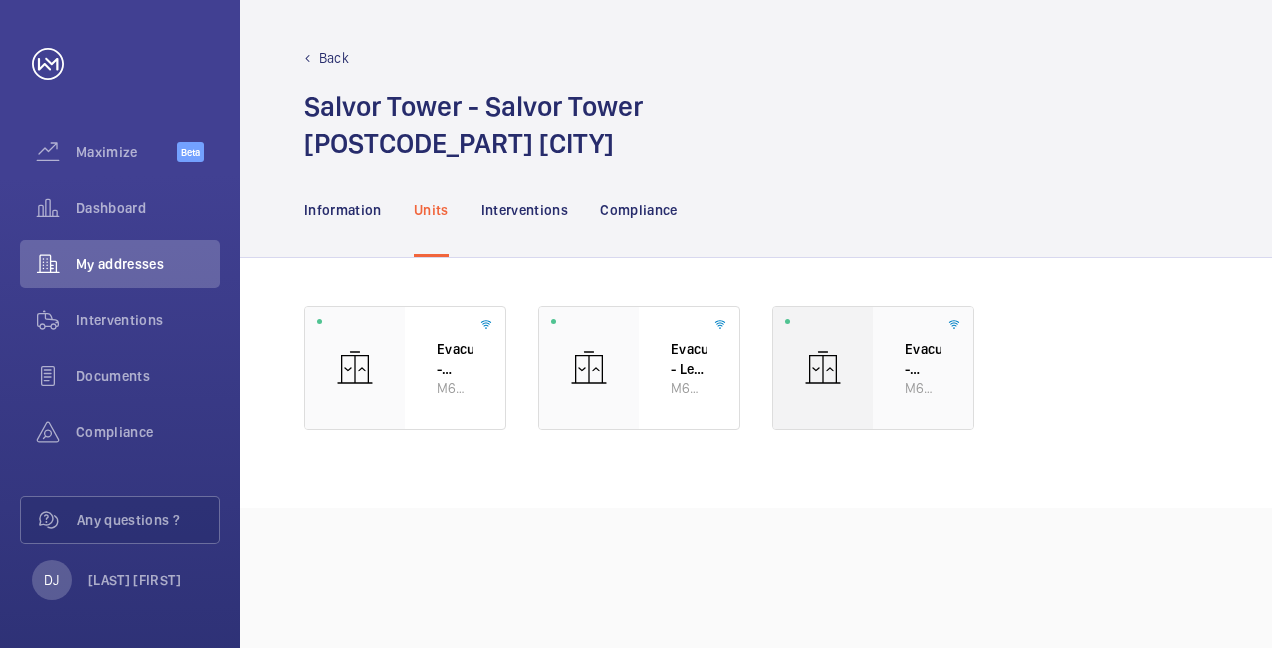 click on "M62798" 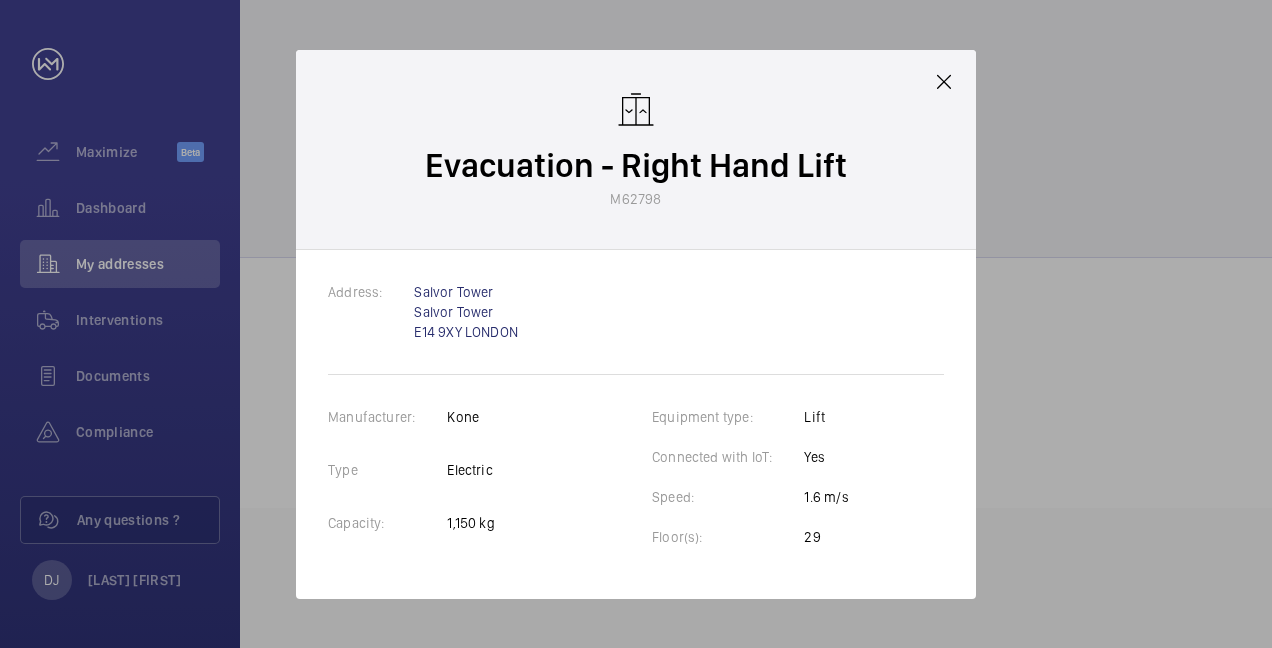 click on "Evacuation - Right Hand Lift
M62798" at bounding box center [636, 150] 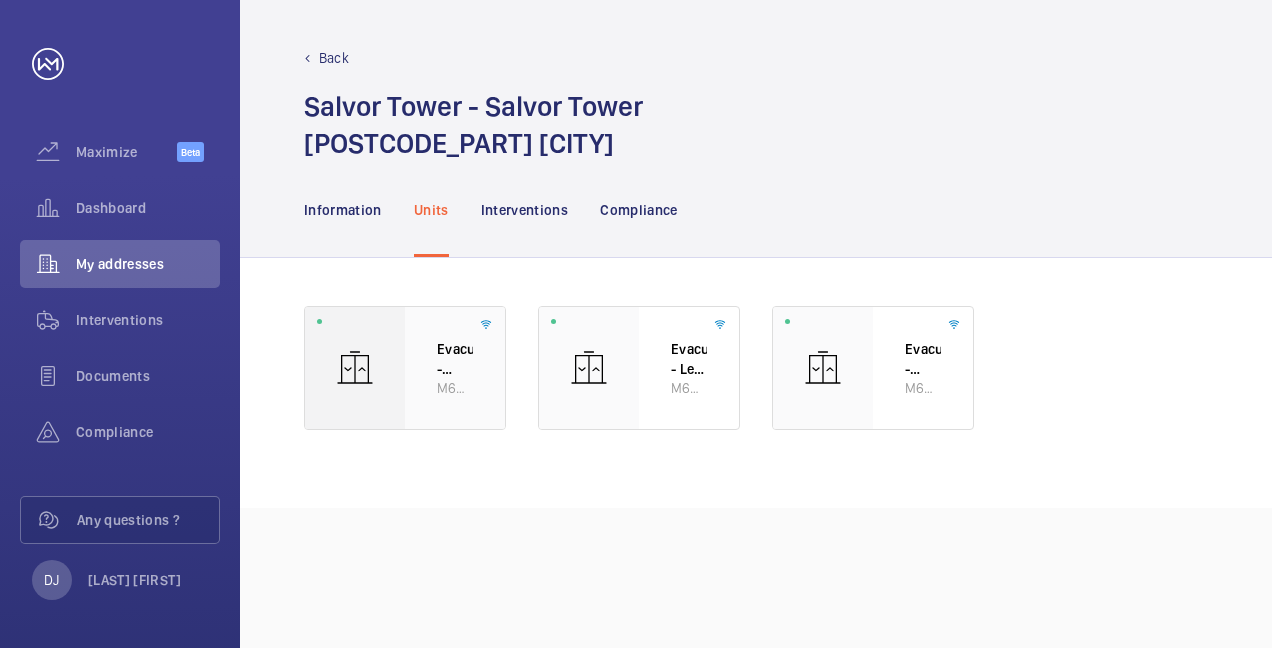 click 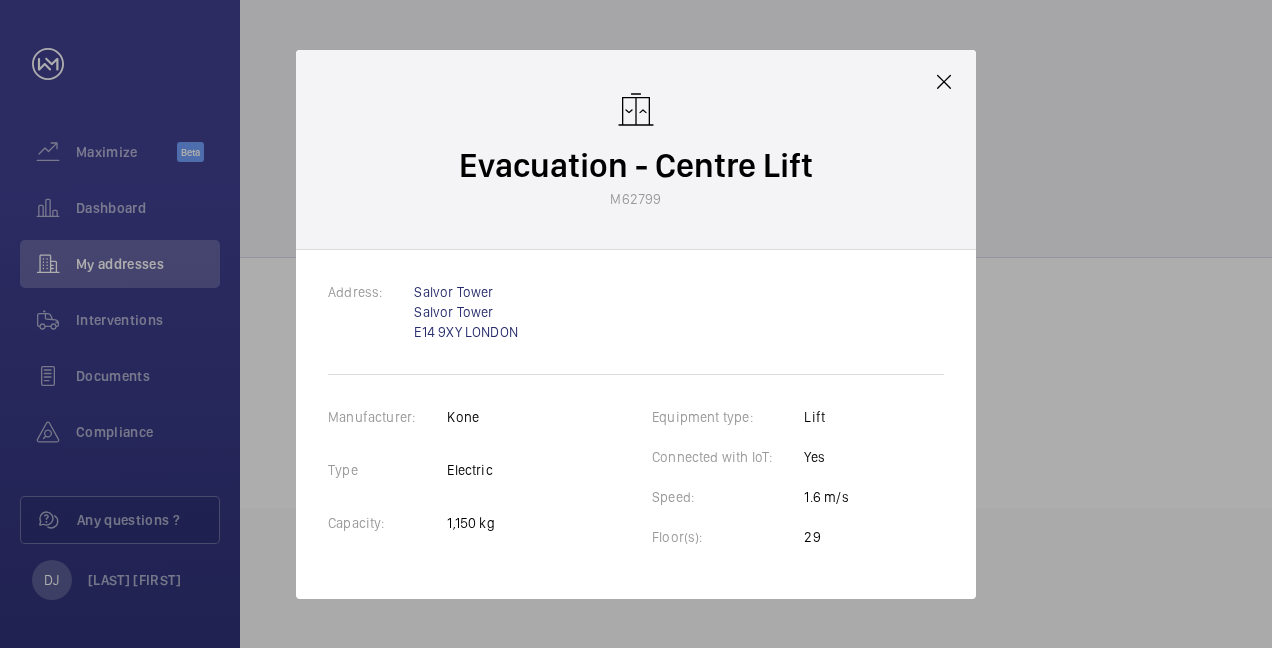 click on "Evacuation - Centre Lift
M62799" at bounding box center [636, 150] 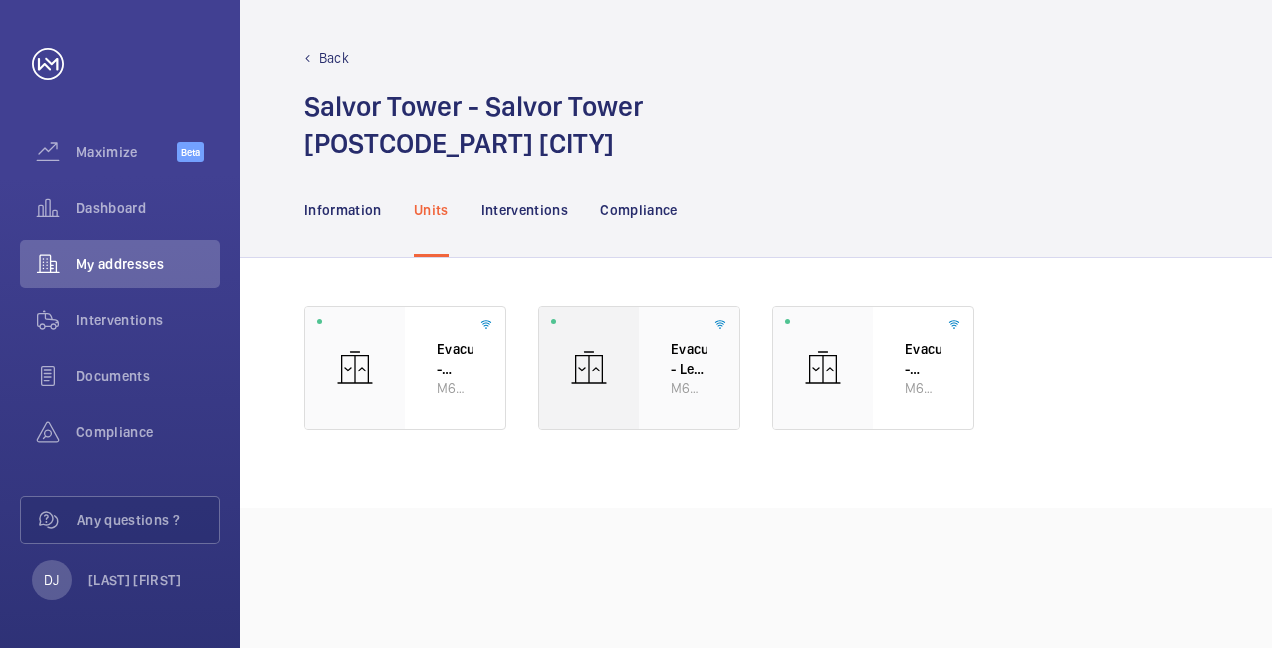 click 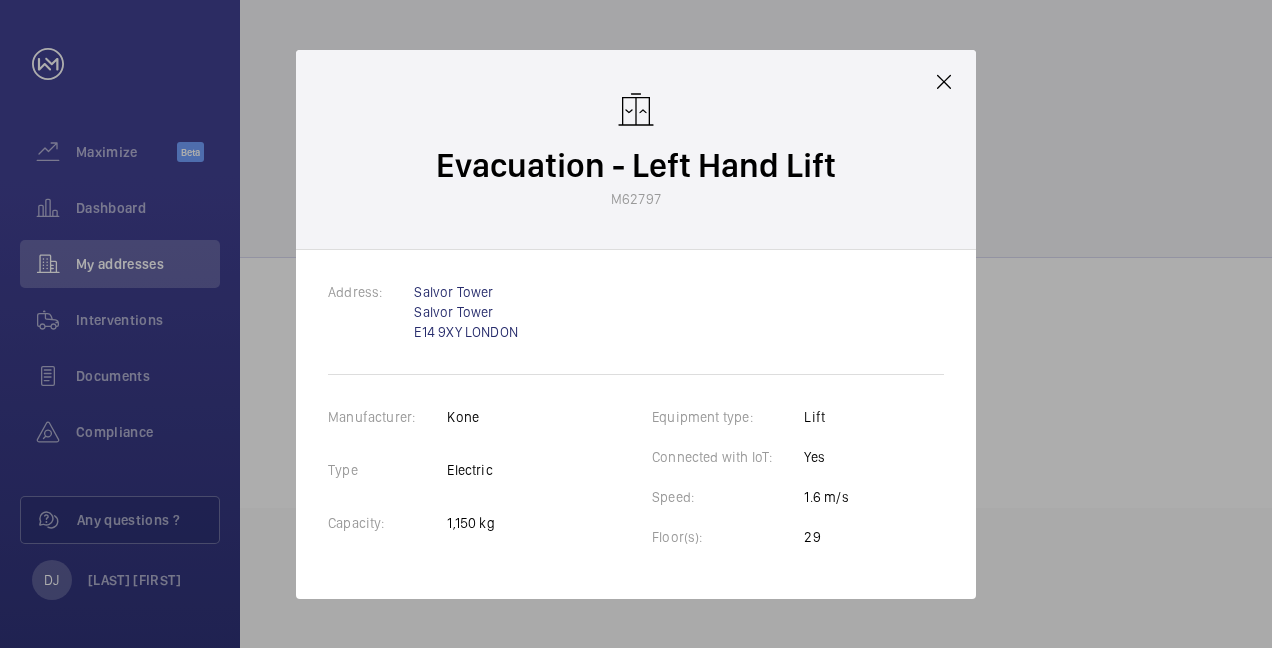 click 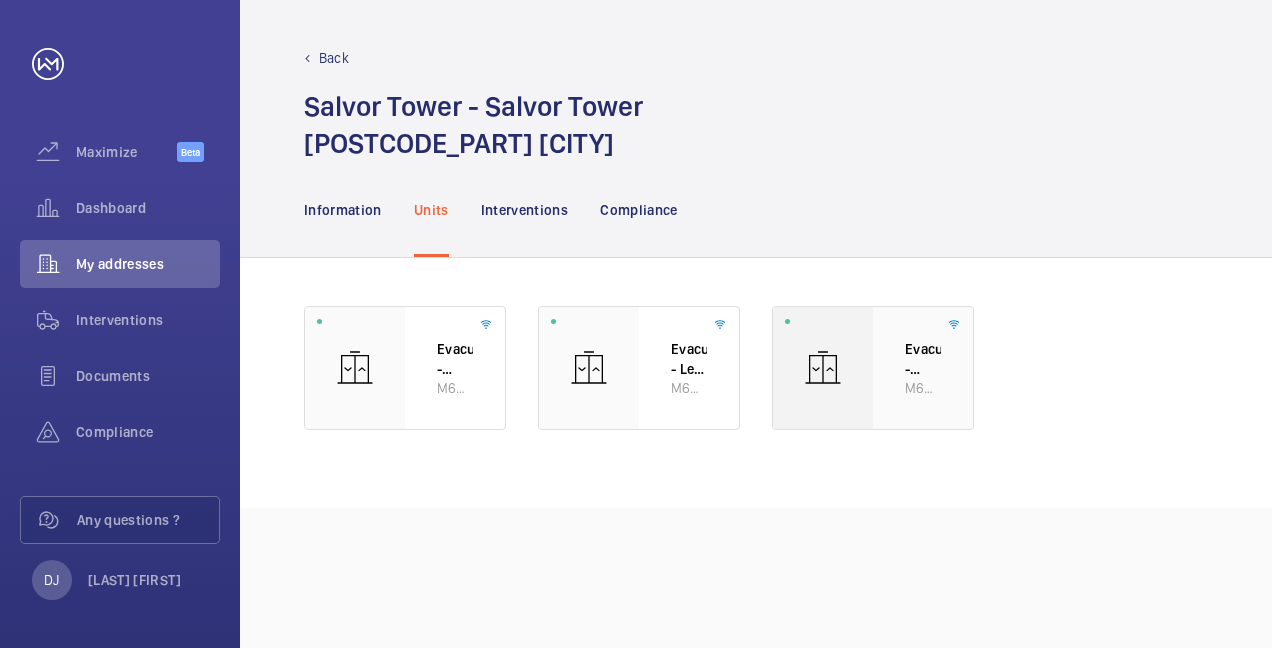 click on "Evacuation - Right Hand Lift M62798" 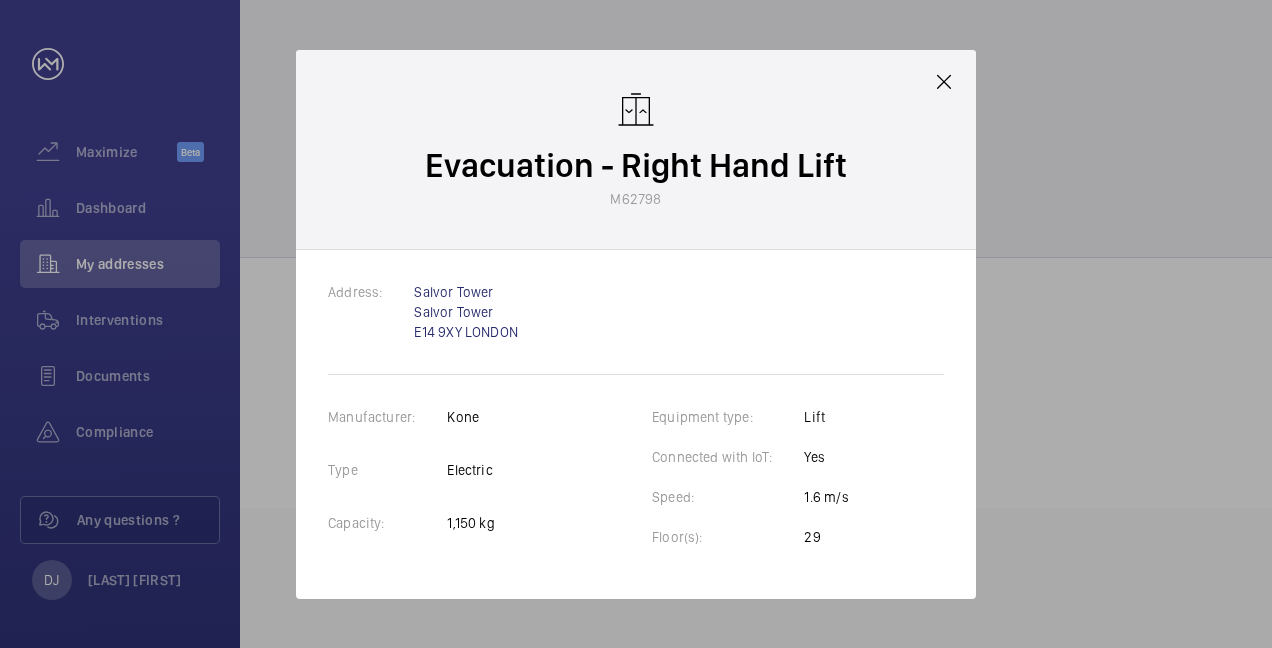 click 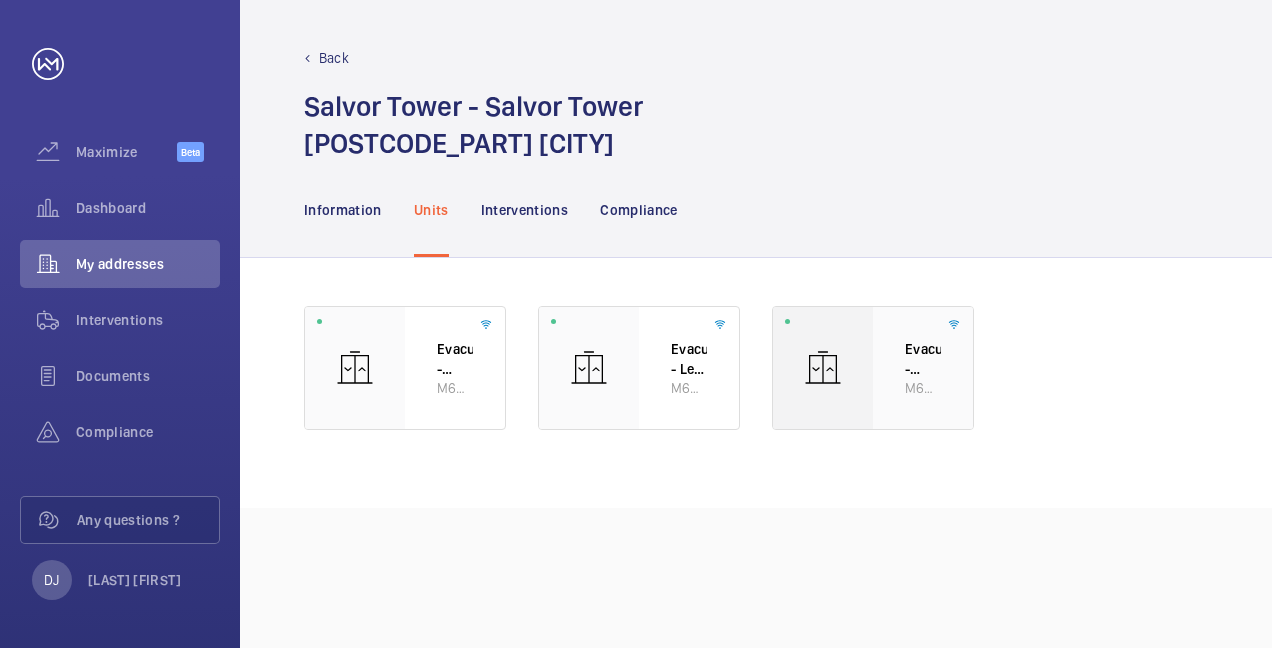 click 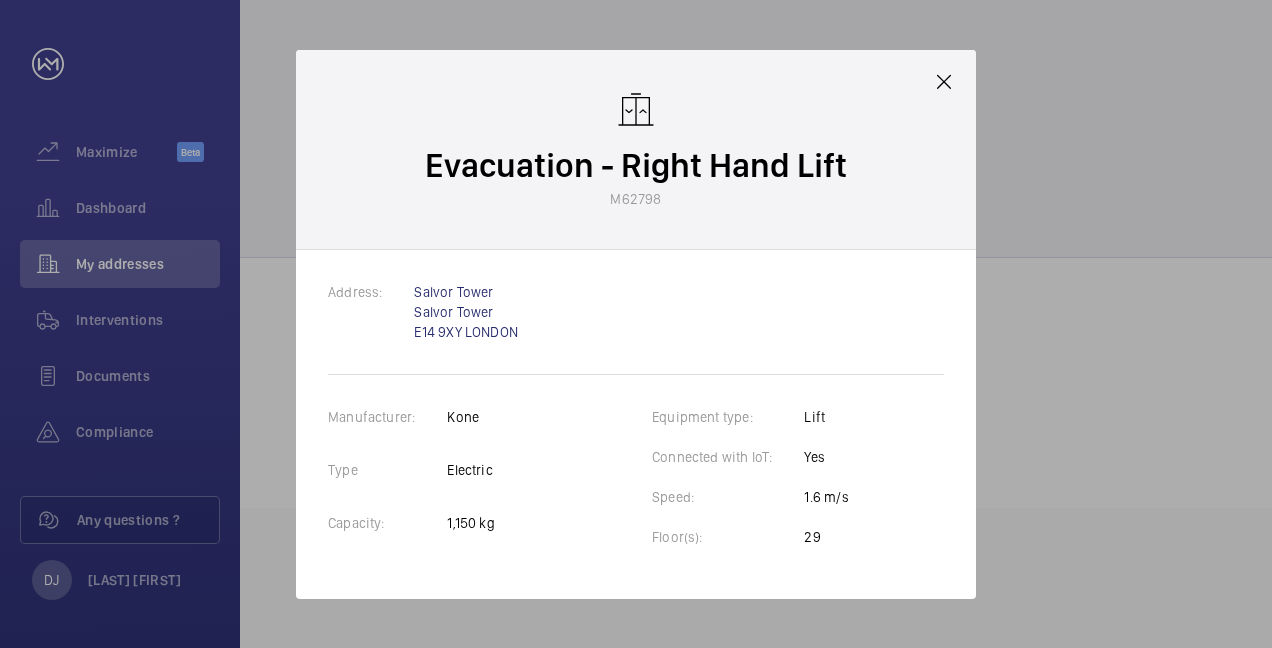 click on "Evacuation - Right Hand Lift
M62798" at bounding box center (636, 150) 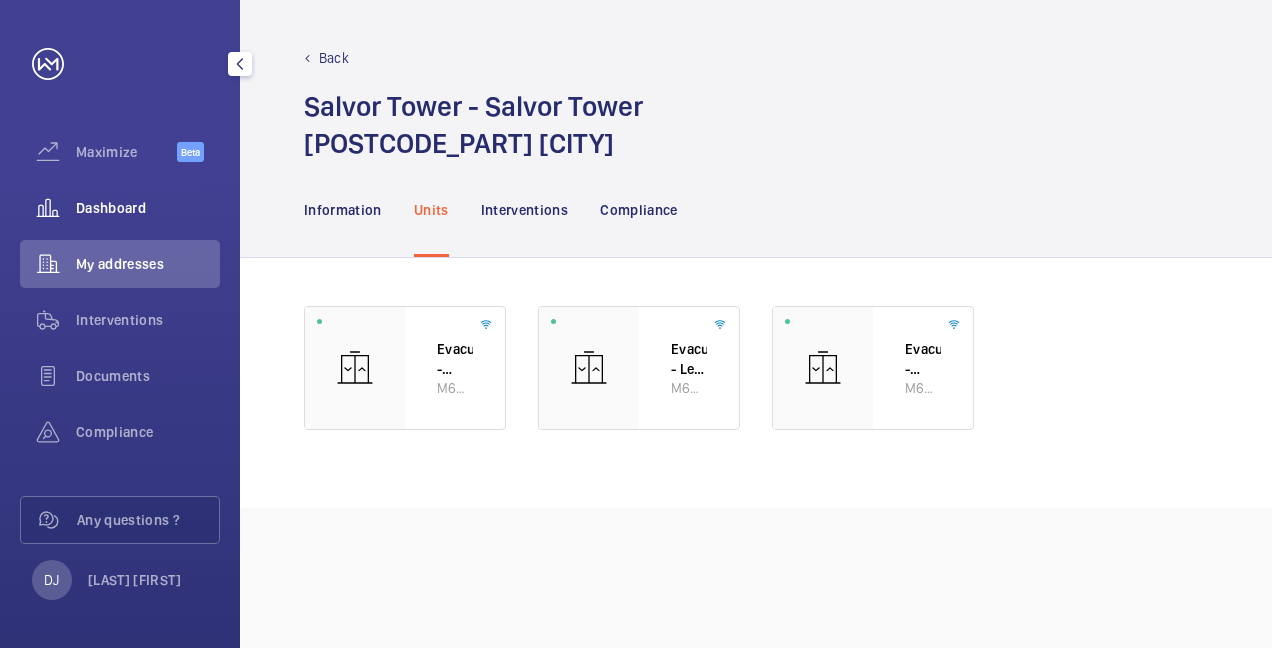 click on "Dashboard" 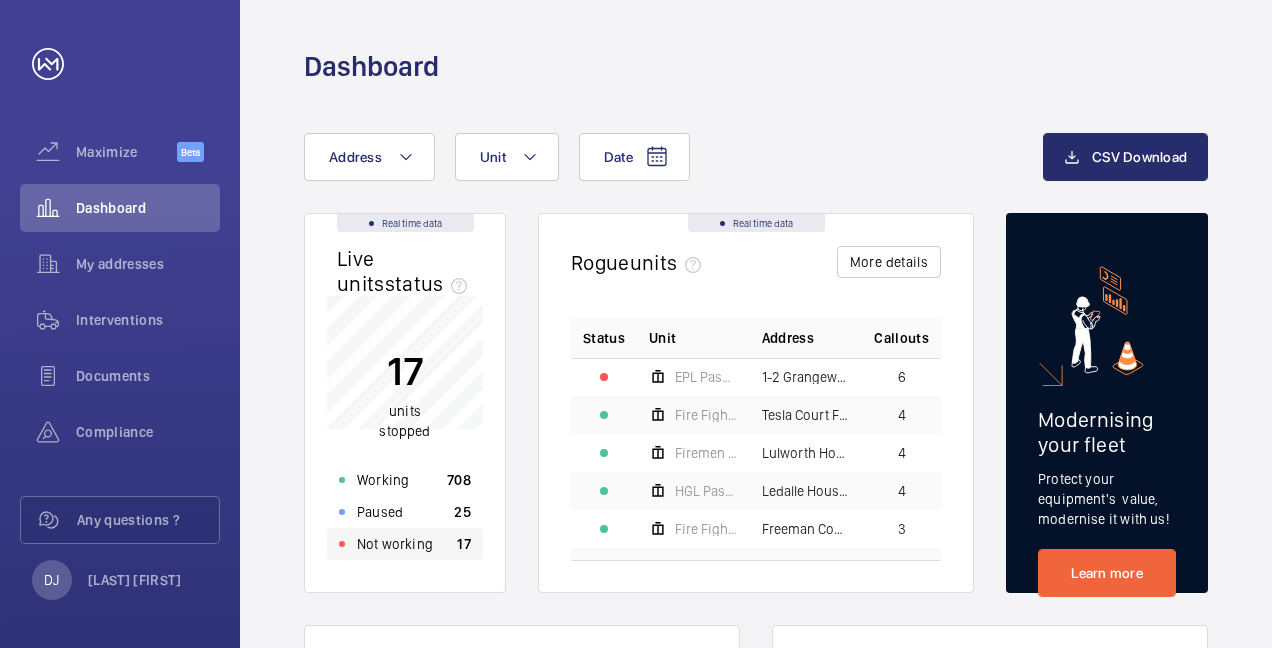 click on "Not working" 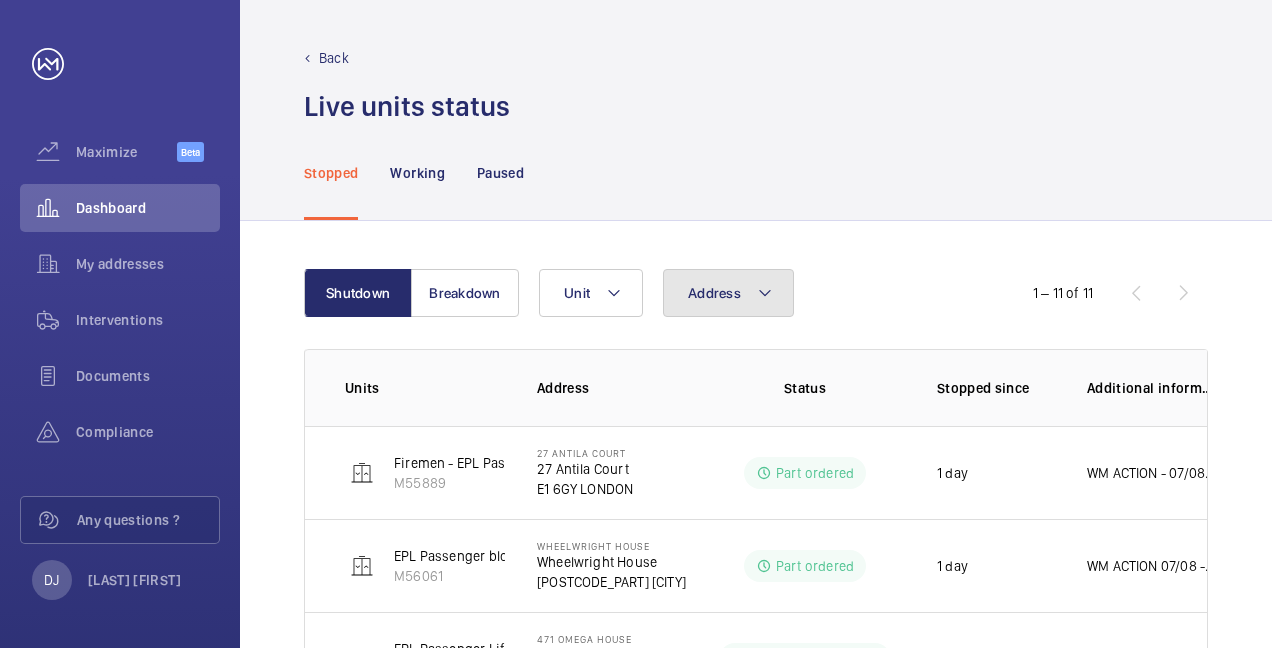 click on "Address" 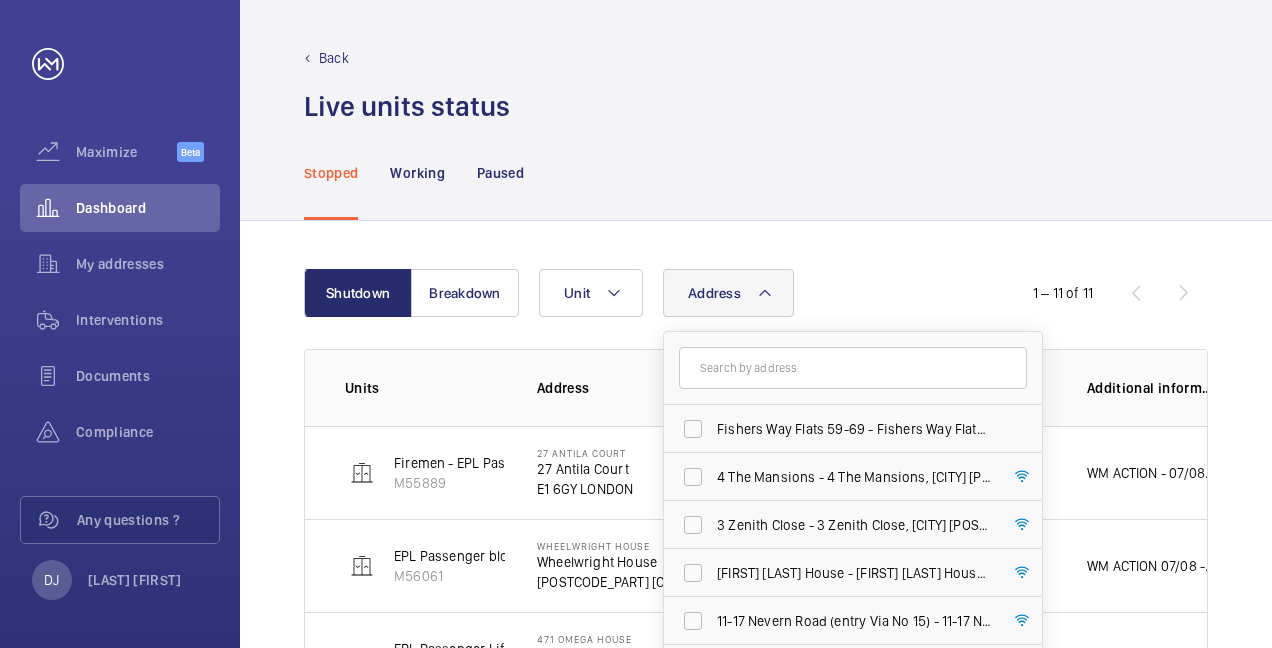 click 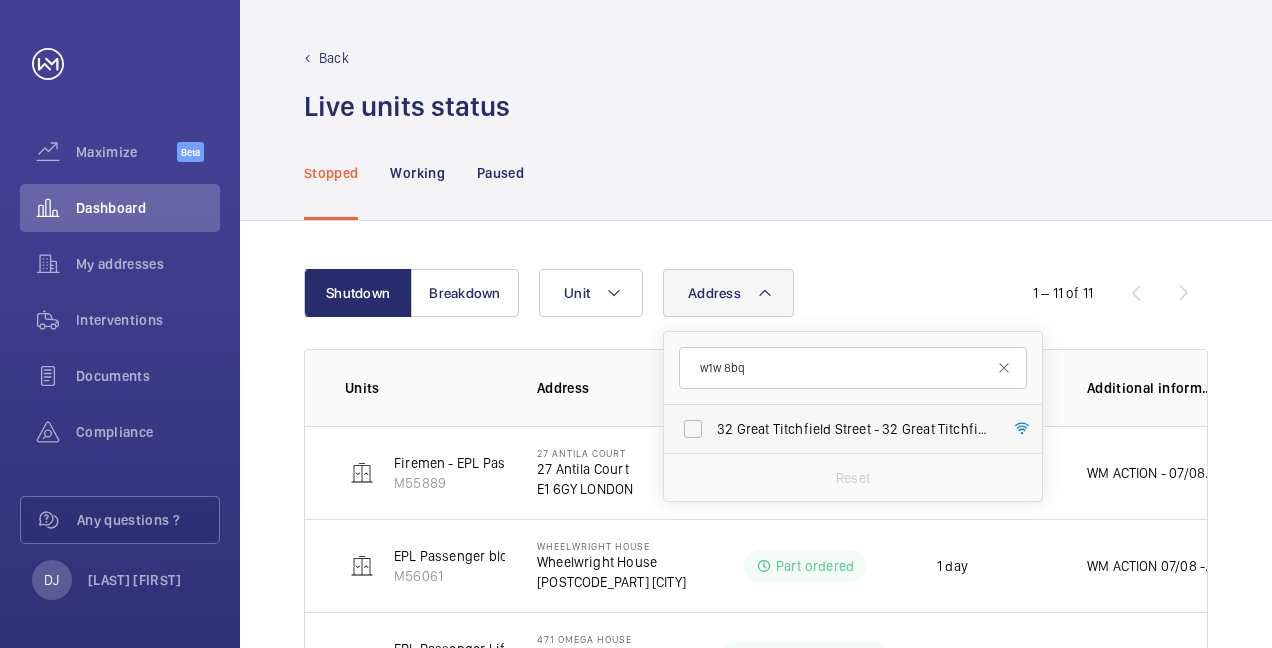 type on "w1w 8bq" 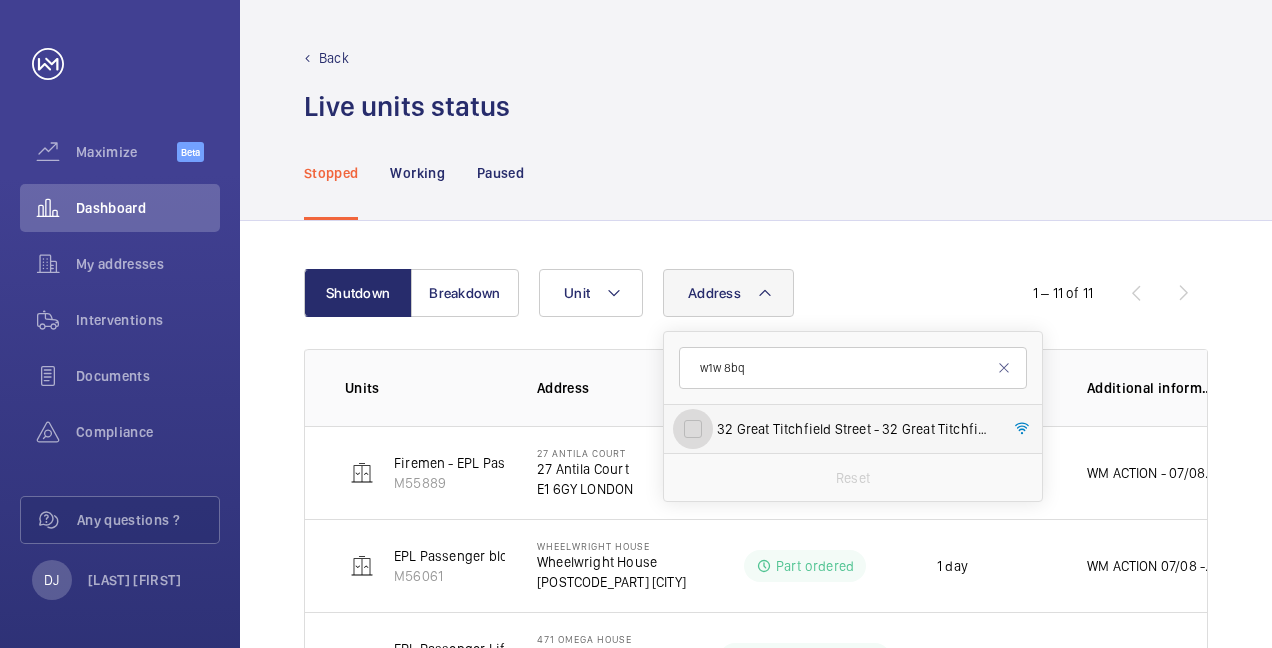 click on "32 Great Titchfield Street - 32 Great Titchfield Street, [CITY]  W1W   8BQ" at bounding box center (693, 429) 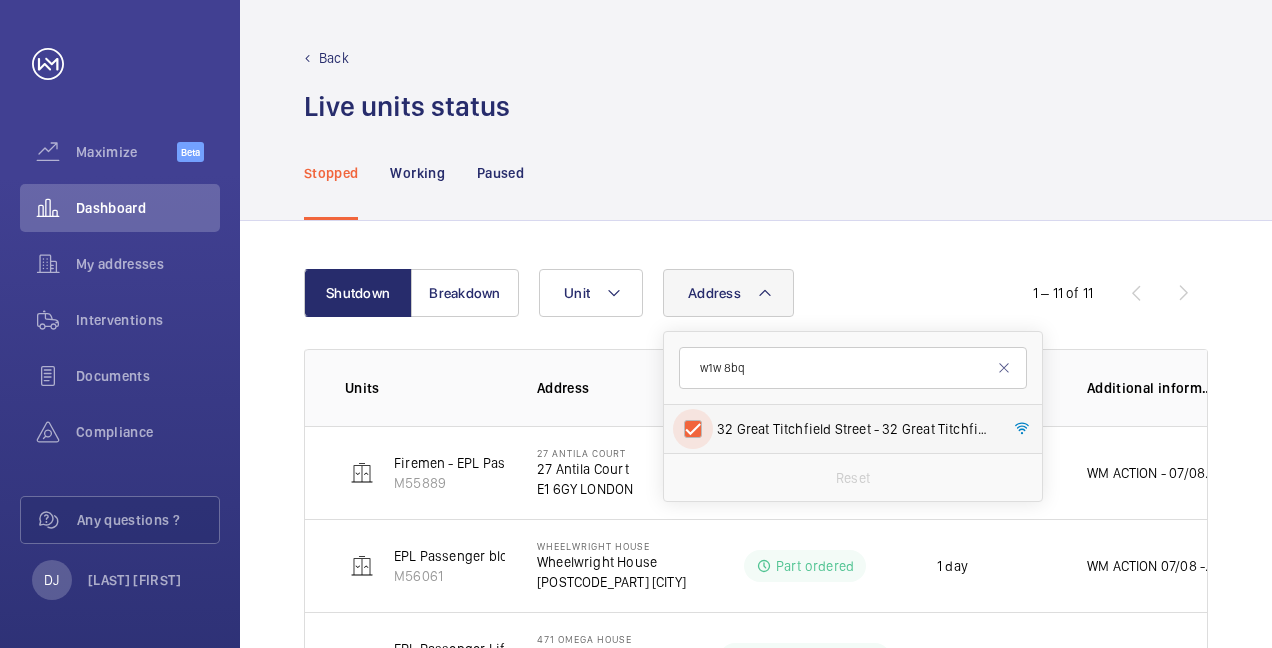 checkbox on "true" 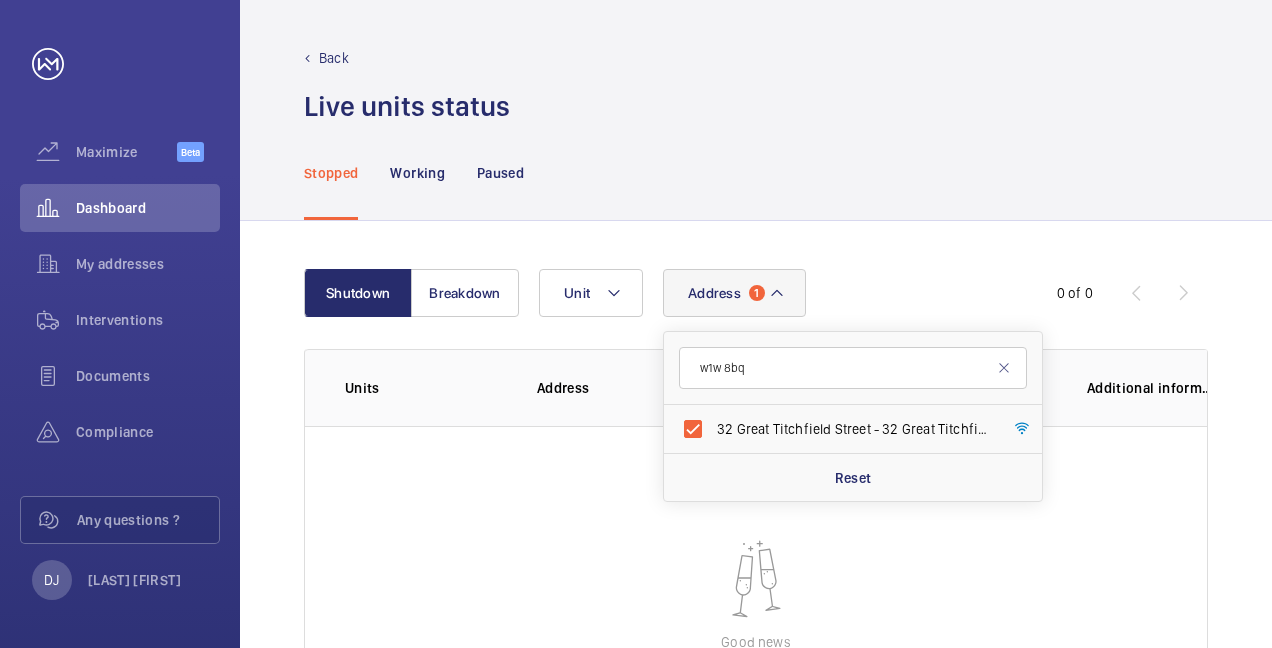 drag, startPoint x: 886, startPoint y: 238, endPoint x: 848, endPoint y: 254, distance: 41.231056 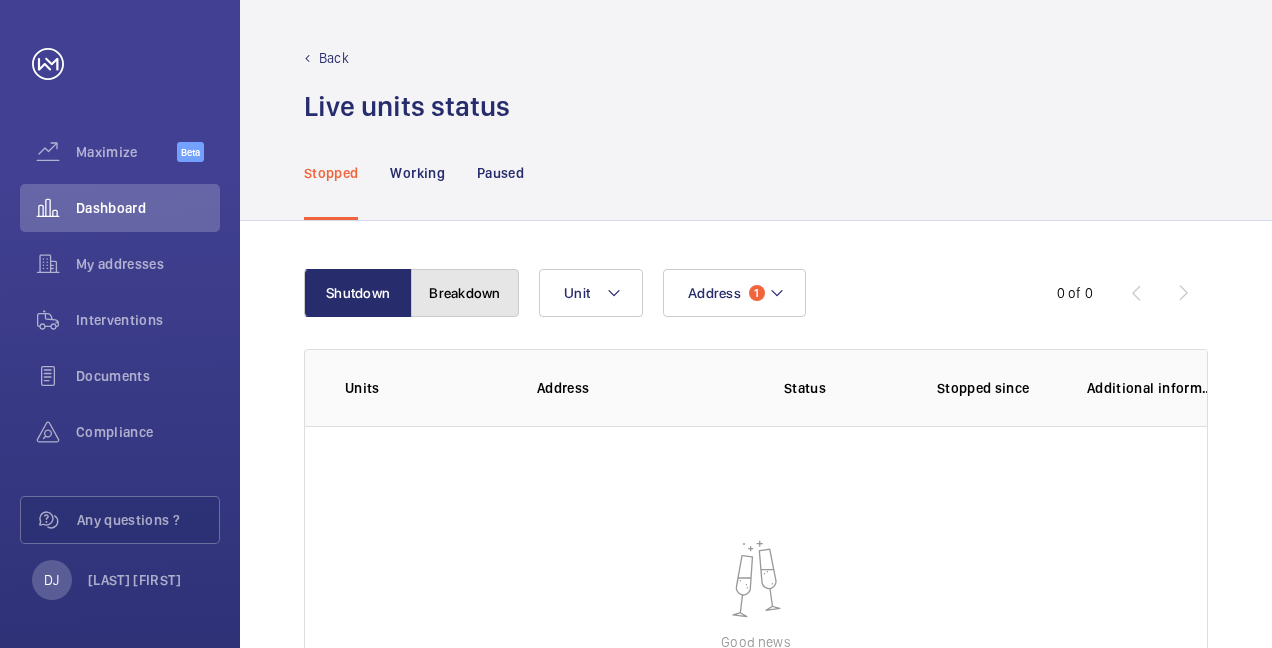 click on "Breakdown" 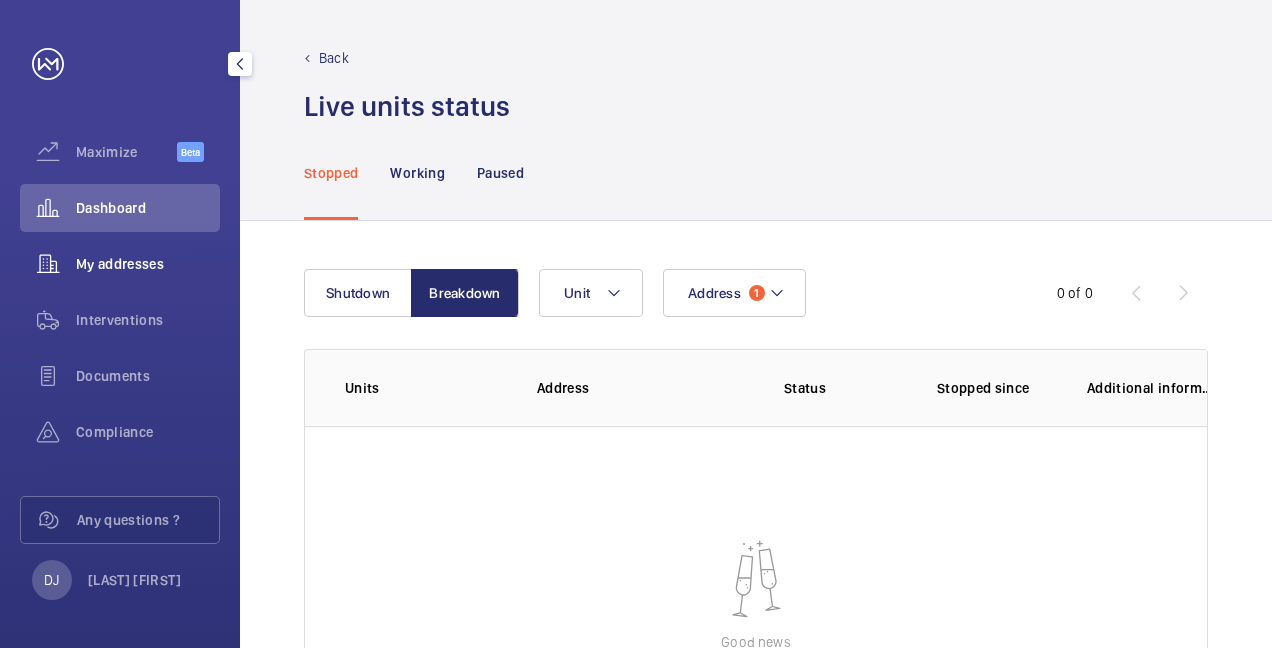 click on "My addresses" 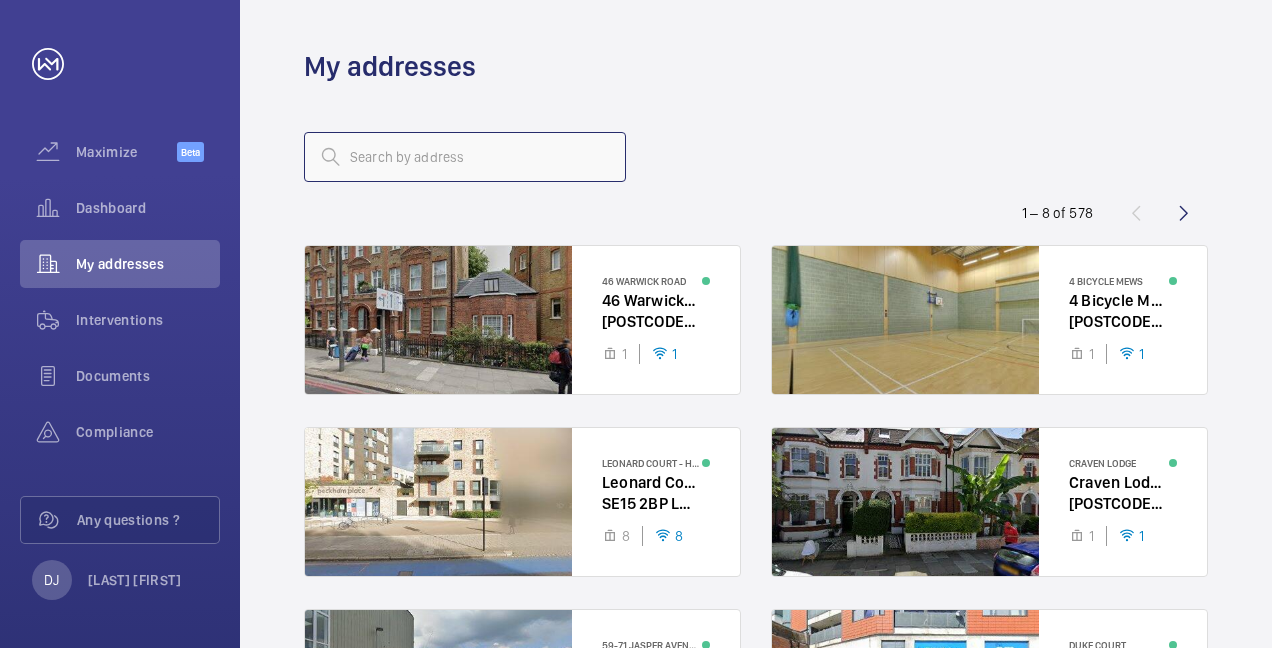 click 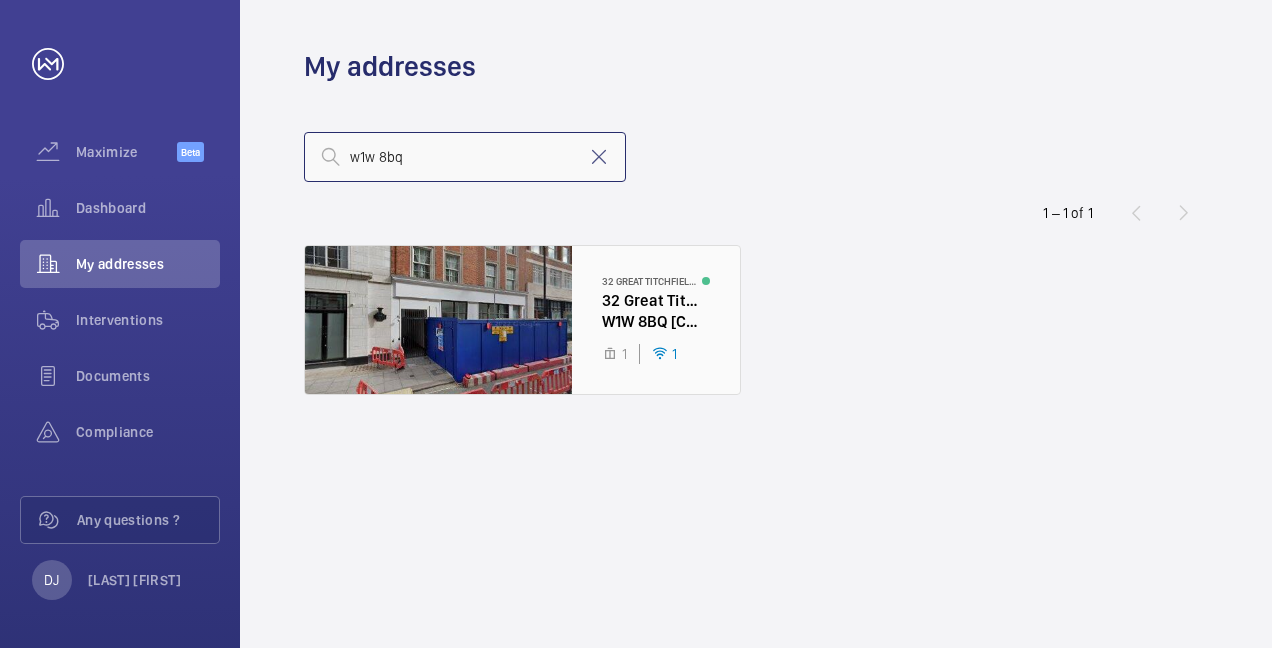 type on "w1w 8bq" 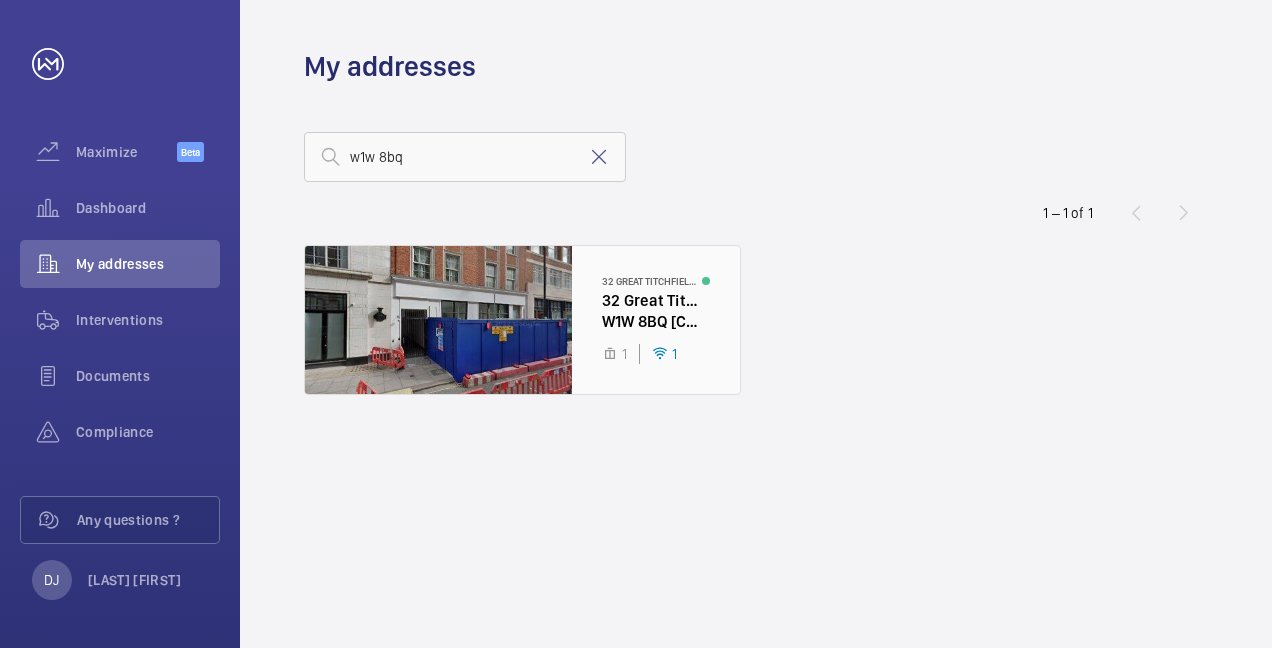 click 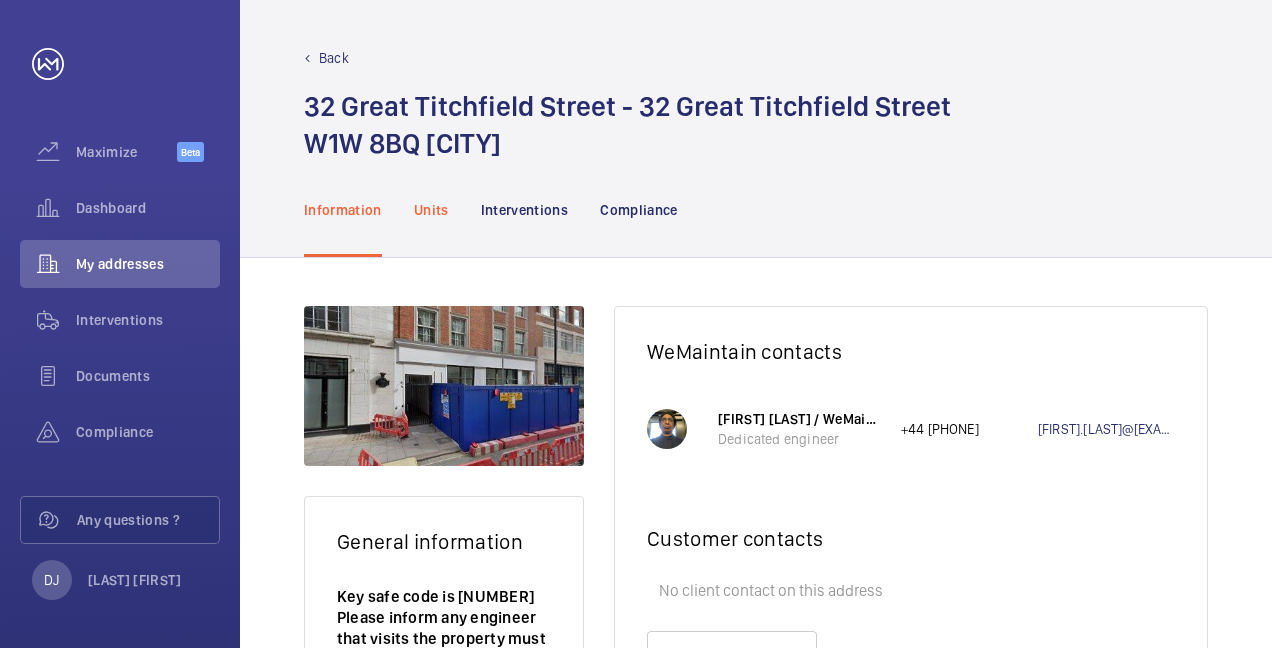 click on "Units" 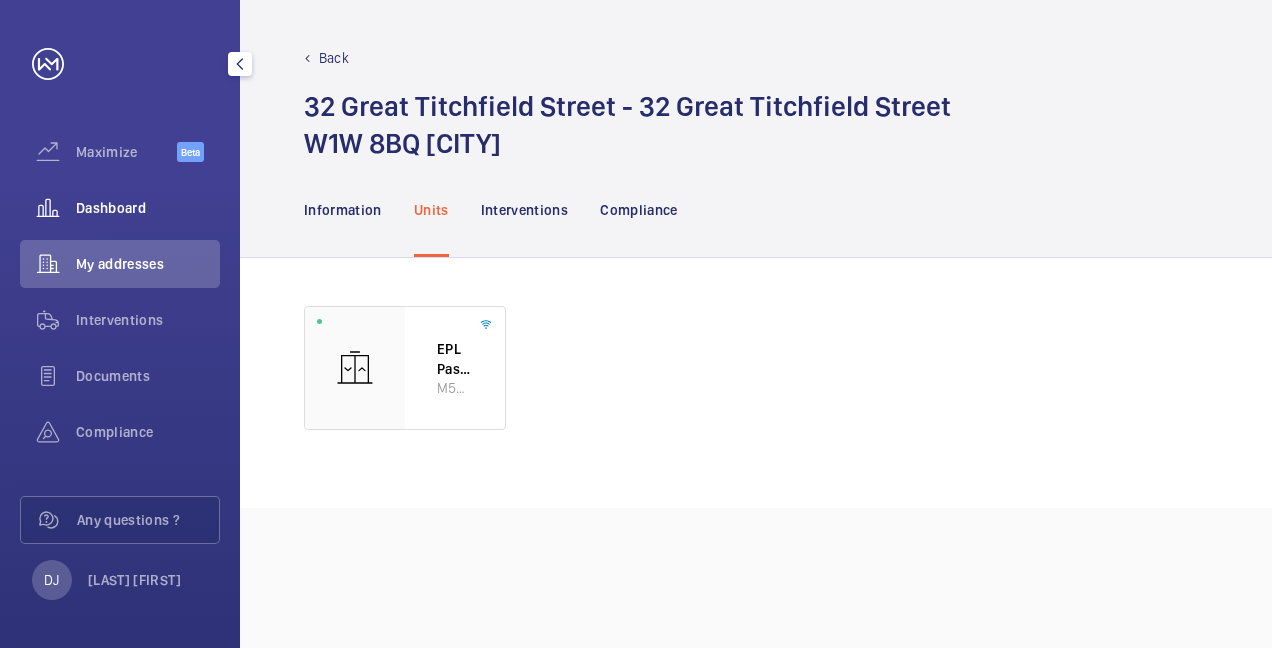 click on "Dashboard" 